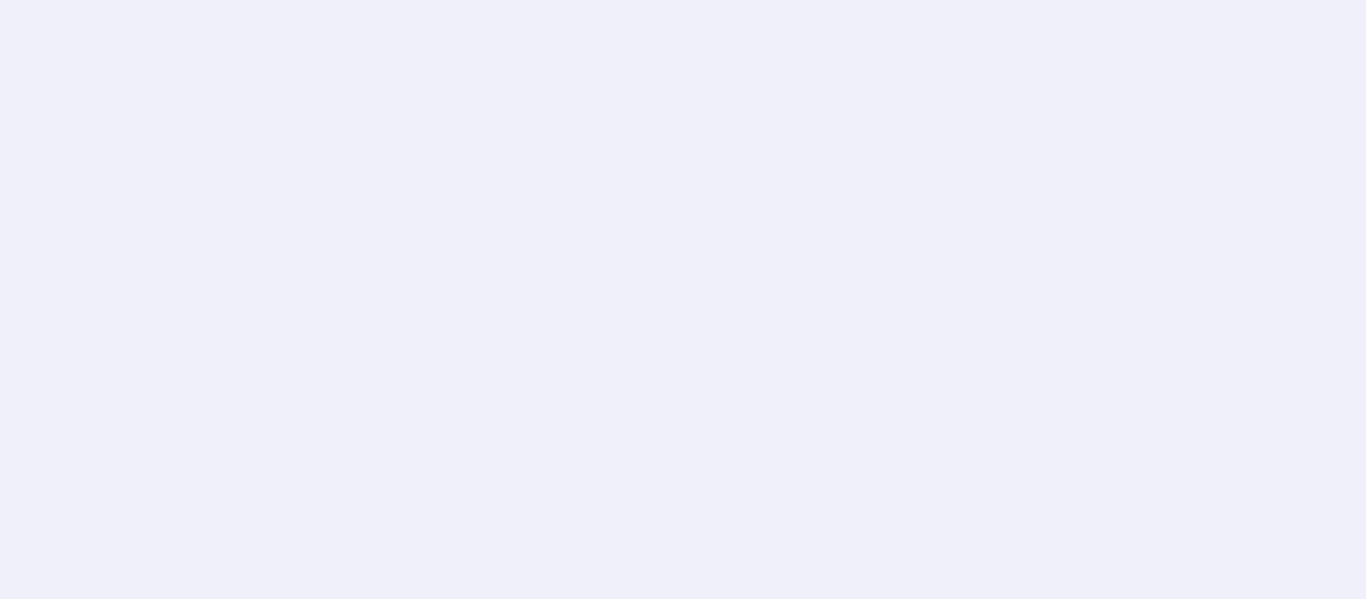 scroll, scrollTop: 0, scrollLeft: 0, axis: both 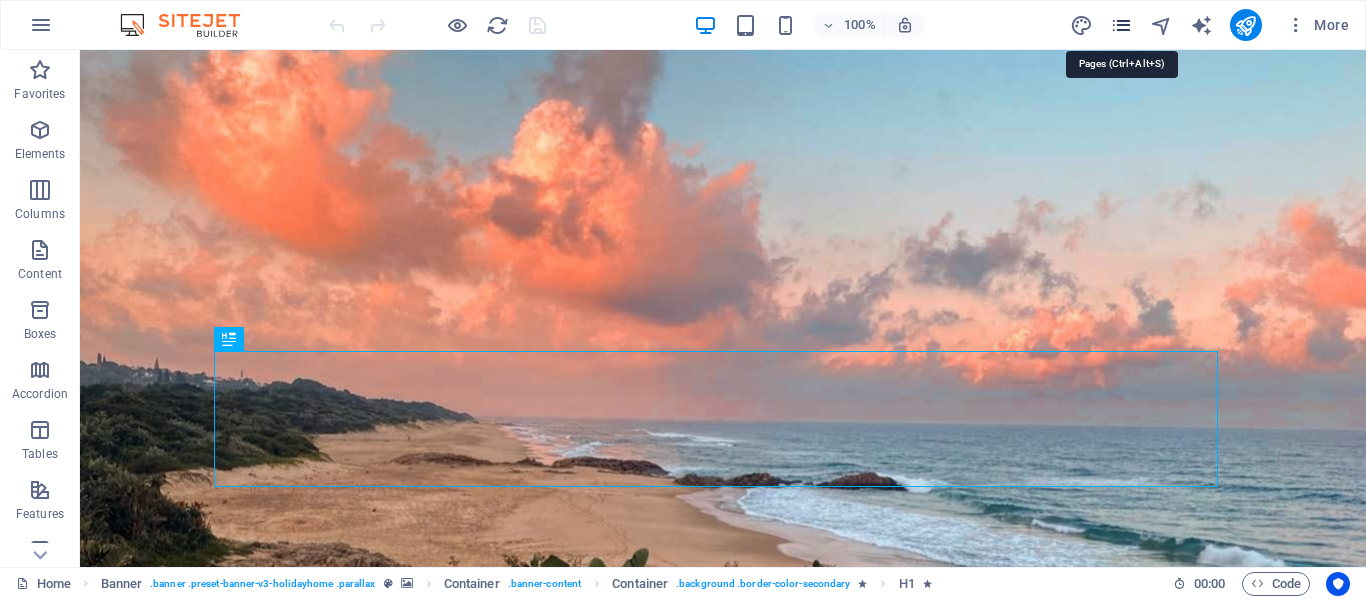 click at bounding box center (1121, 25) 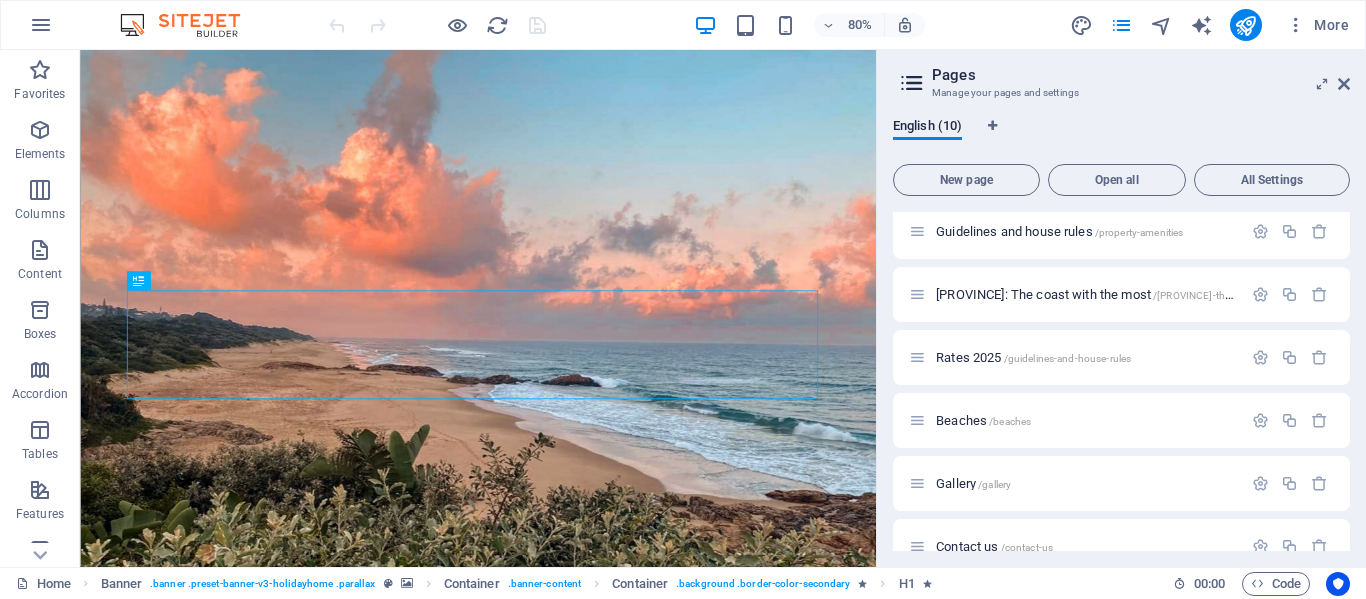 scroll, scrollTop: 200, scrollLeft: 0, axis: vertical 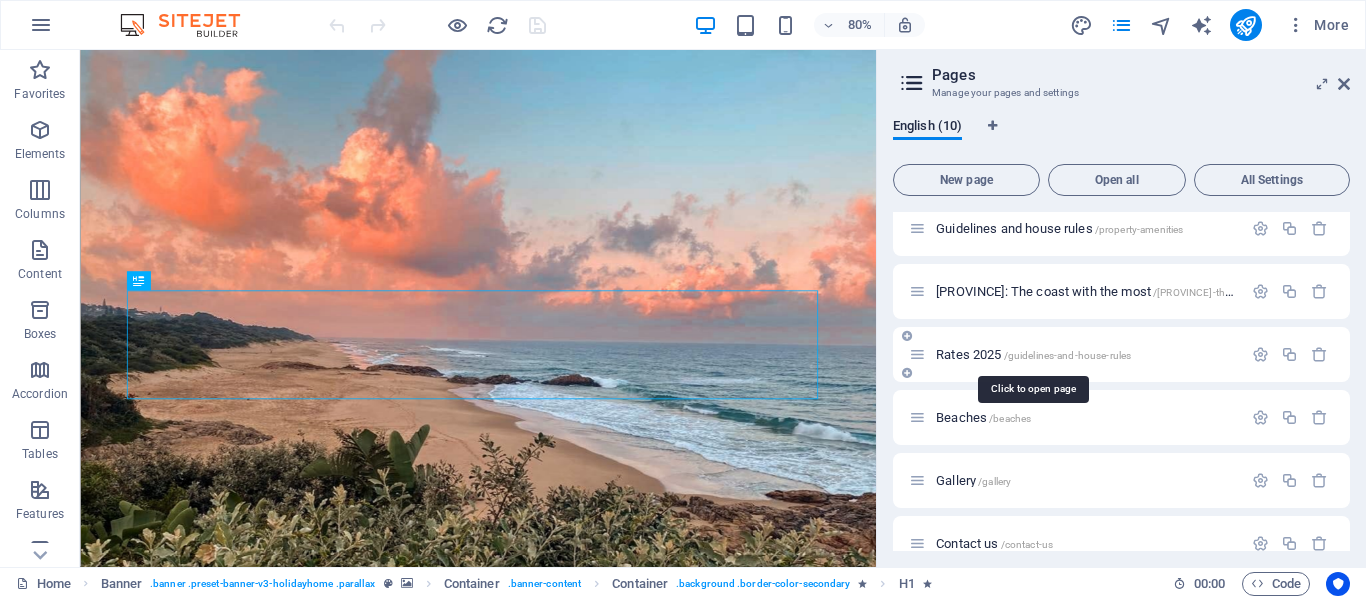 click on "Rates [YEAR] /guidelines-and-house-rules" at bounding box center (1033, 354) 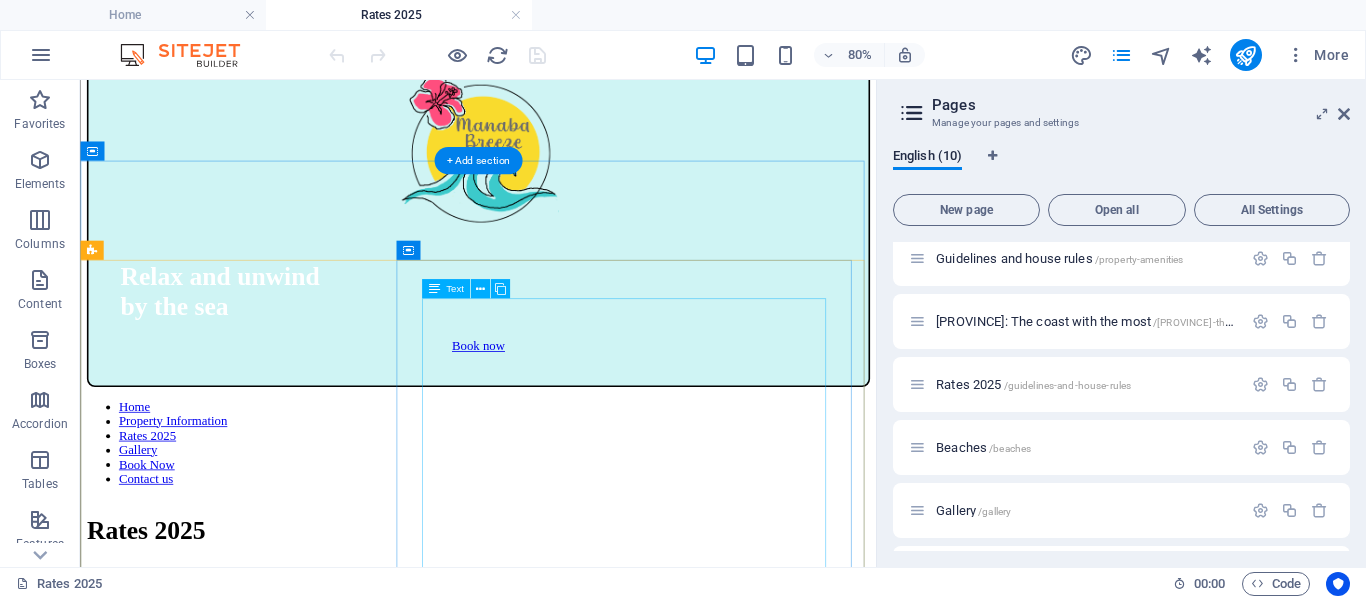 scroll, scrollTop: 900, scrollLeft: 0, axis: vertical 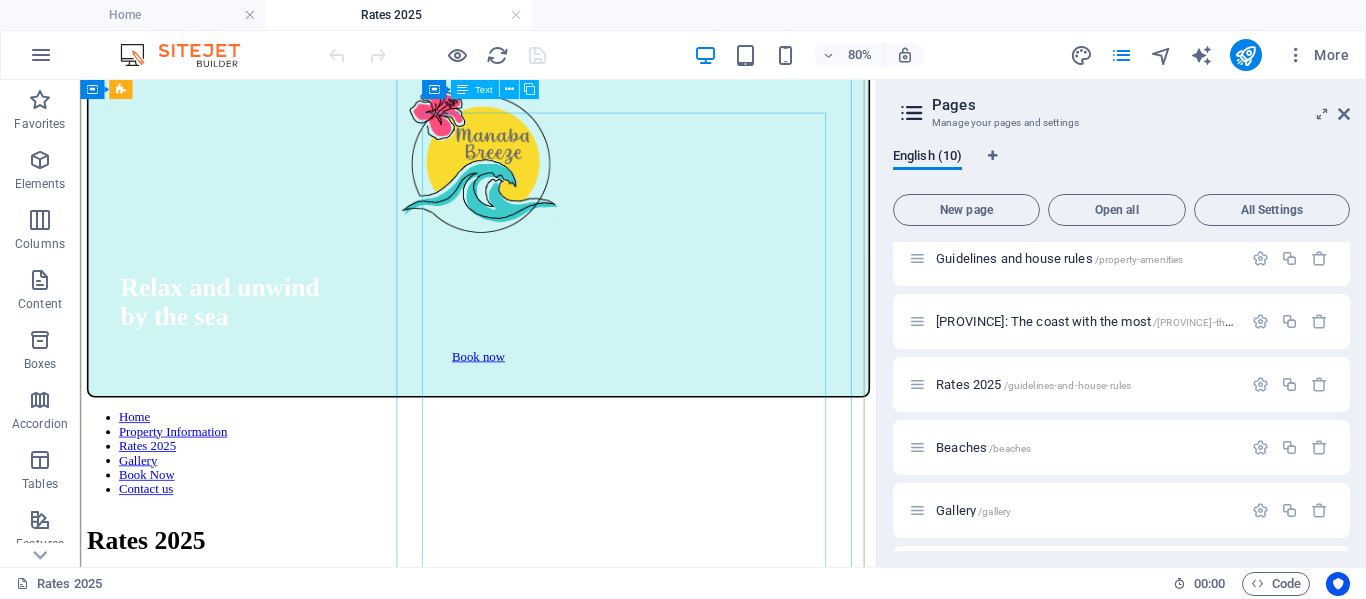 click on "RATES [YEAR] SEASON  These rates are calculated on a maximum capacity of 6 individuals.   PEAK SEASON  ([SEASON] holiday) [DAY] [MONTH]  – [DAY] [MONTH]: R[PRICE], minimum 3 nights   LOW SEASON  [DAY] [MONTH]  – [DAY] [MONTH]: R[PRICE] ,  minimum 2 nights Long weekend: [DAY] [MONTH], [DAY] [MONTH] & [DAY] [MONTH], R[PRICE], minimium 3 nights MIDSEASON  ([SEASON] holiday) [DAY] [MONTH] – [DAY] [MONTH]: R[PRICE], minimum 3 nights   LOW SEASON  [DAY] [MONTH] – [DAY] [MONTH]: R[PRICE], minimum 2 nights,   HIGH SEASON  ([SEASON]) [DAY] [MONTH] – [DAY] [MONTH]: R[PRICE], minimum 3 nights   LOW SEASON  [DAY] [MONTH] – [DAY] [MONTH]: R[PRICE], minimum 2 nights Weekend attached to special school holiday: minimum 3 nights   HIGH SEASON  ([SEASON] school holiday) [DAY] [MONTH] – [DAY] [MONTH]: R[PRICE], minimum 3 nights   LOW SEASON [DAY] [MONTH] – [DAY] [MONTH]: R[PRICE], minimum 2 nights Long weekend: [DAY] [MONTH] – [DAY] [MONTH]: R[PRICE], minimum 3 nights   MIDSEASON  ([SEASON] holiday) [DAY] [MONTH] – [DAY] [MONTH]: R[PRICE], minimum 3 nights   LOW SEASON [DAY] [MONTH] – [DAY] [MONTH]: R[PRICE], minimum 2 nights   MIDSEASON" at bounding box center [577, 2693] 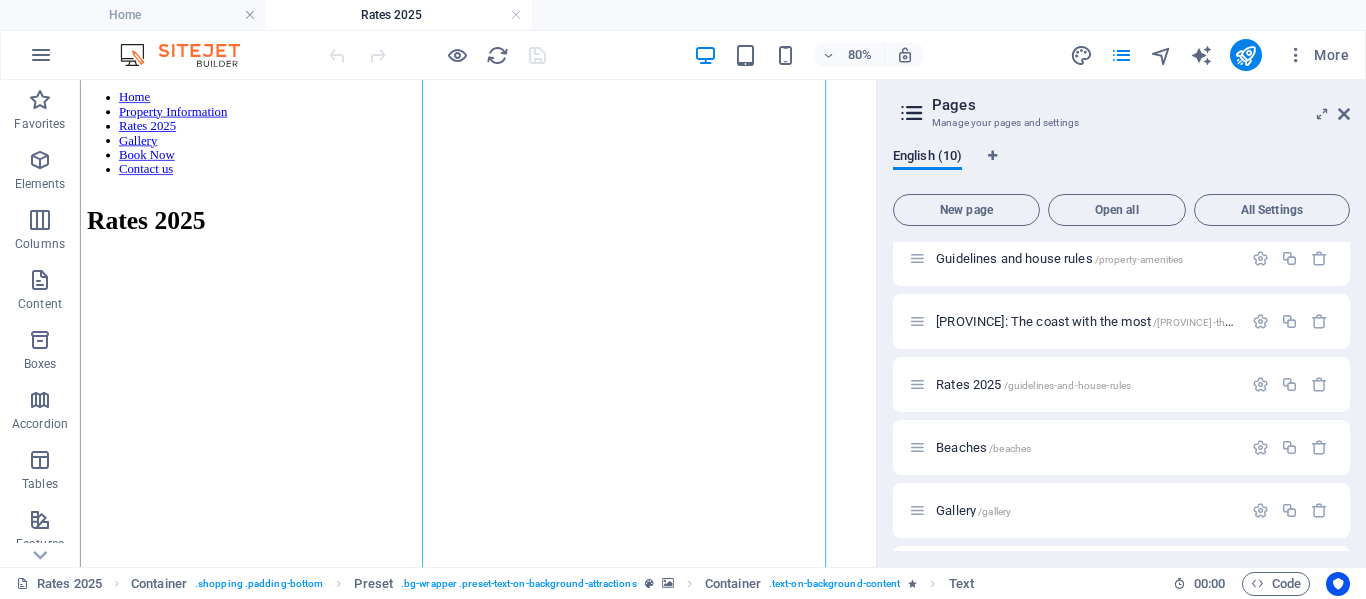 scroll, scrollTop: 1116, scrollLeft: 0, axis: vertical 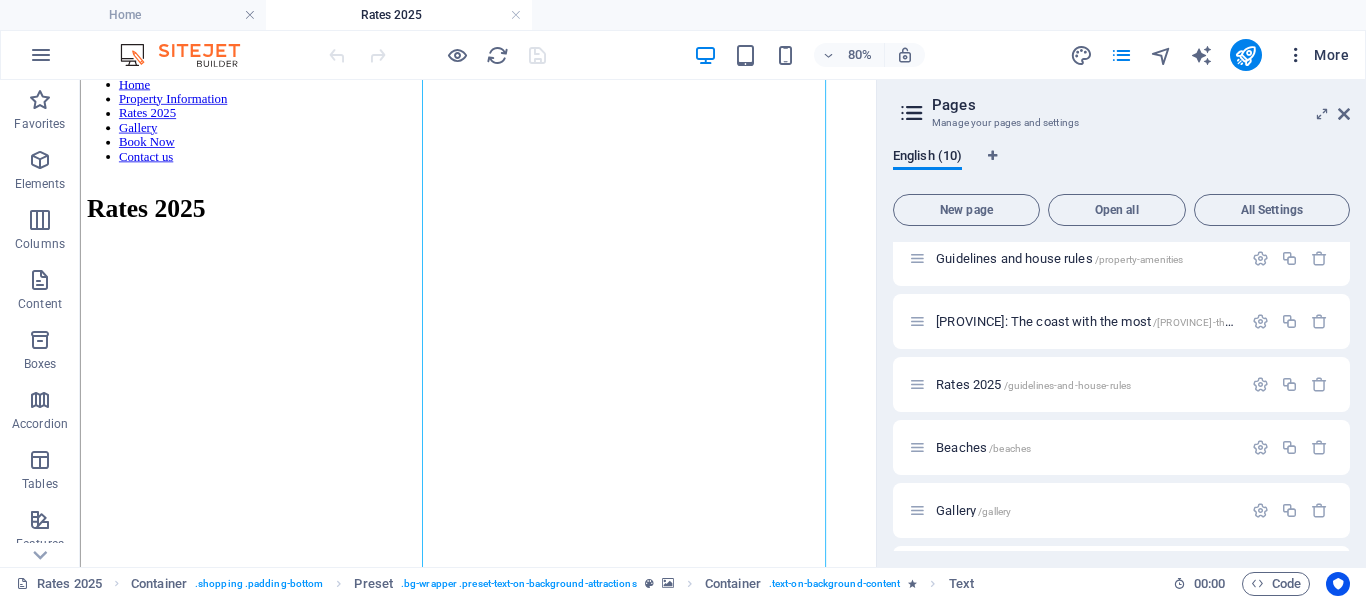 click at bounding box center [1296, 55] 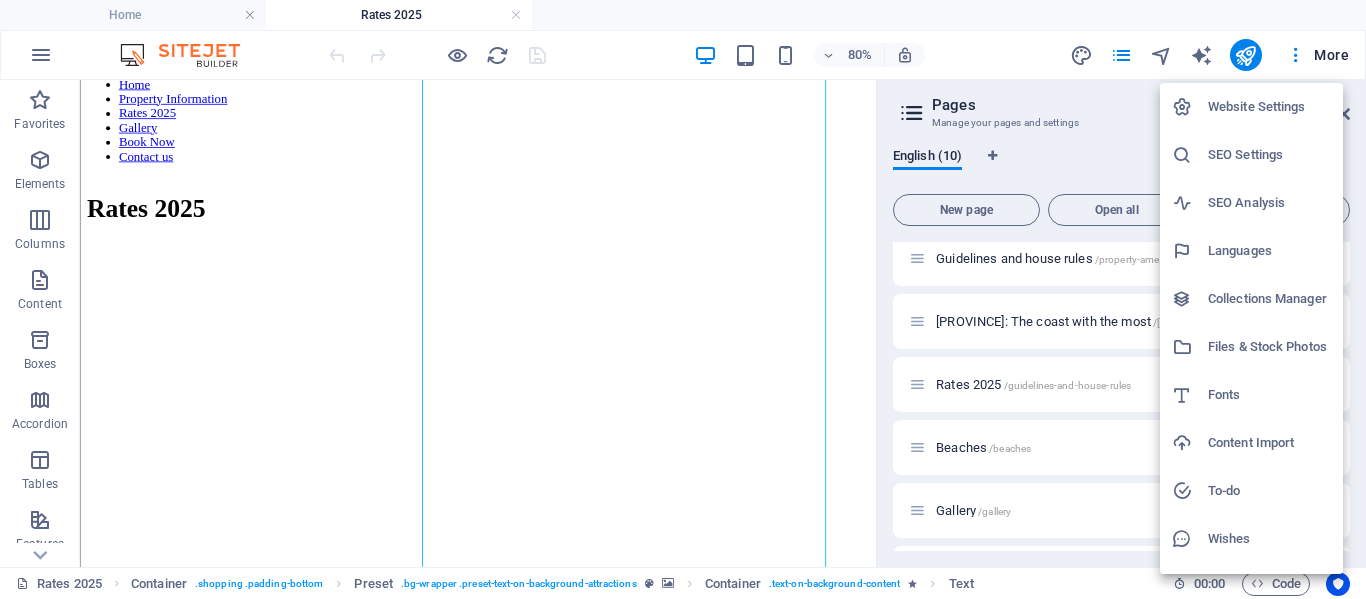 click at bounding box center (683, 299) 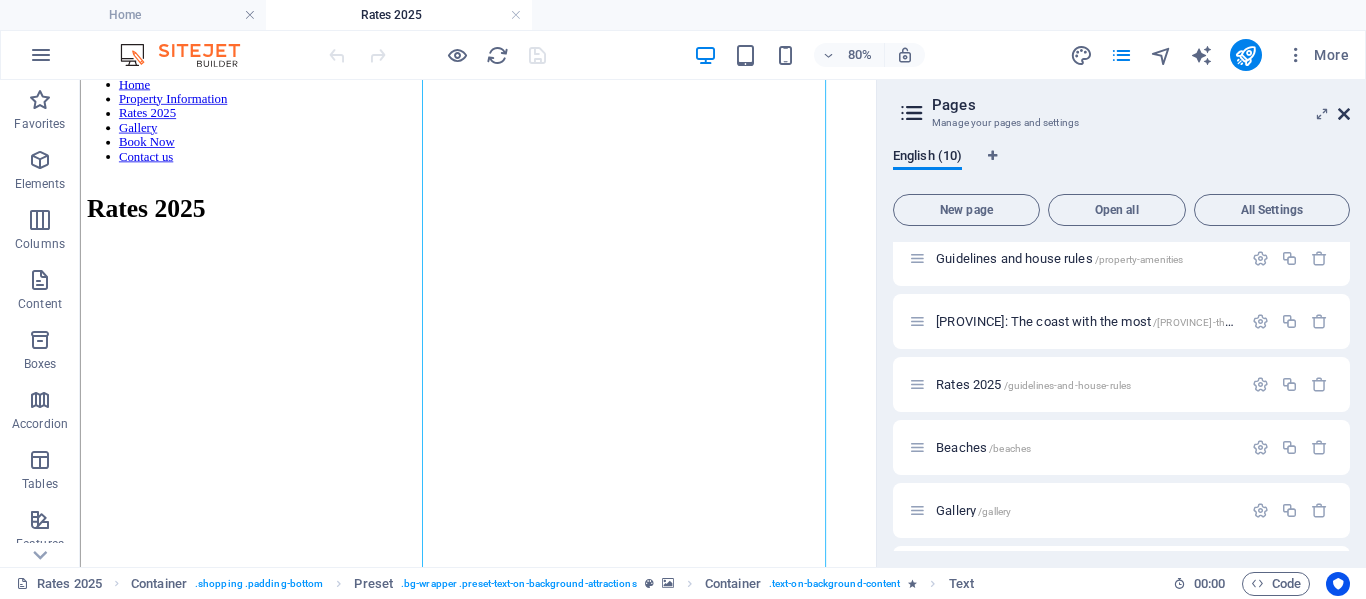 click at bounding box center (1344, 114) 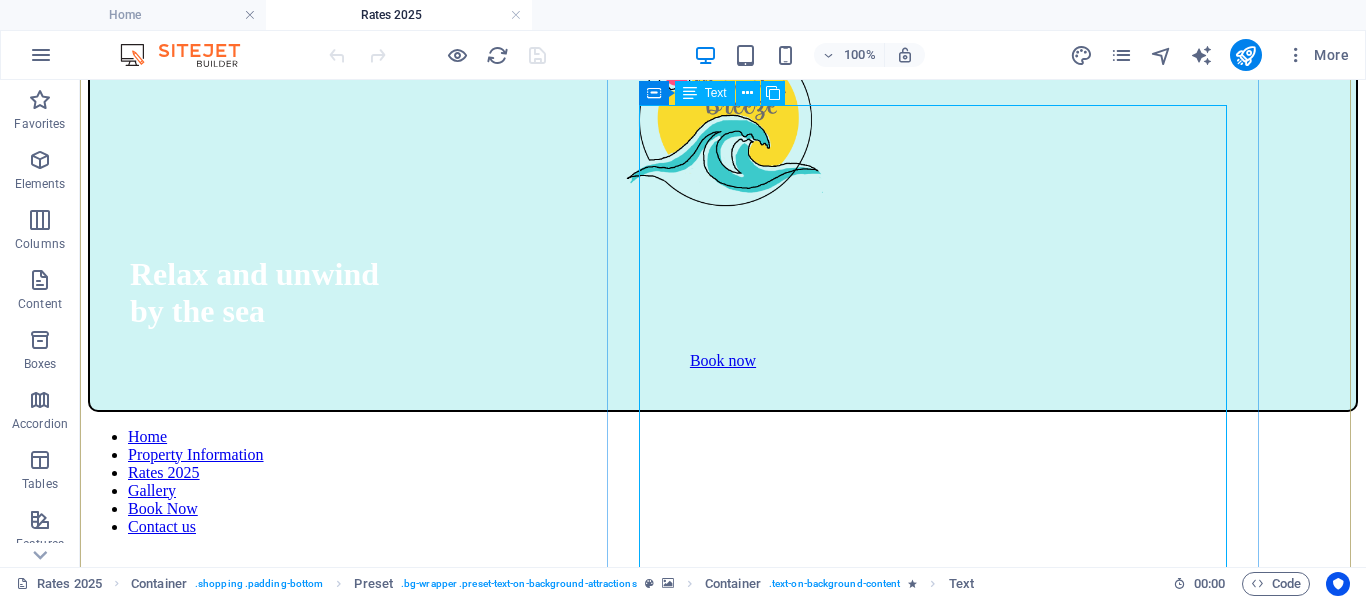click on "RATES [YEAR] SEASON  These rates are calculated on a maximum capacity of 6 individuals.   PEAK SEASON  ([SEASON] holiday) [DAY] [MONTH]  – [DAY] [MONTH]: R[PRICE], minimum 3 nights   LOW SEASON  [DAY] [MONTH]  – [DAY] [MONTH]: R[PRICE] ,  minimum 2 nights Long weekend: [DAY] [MONTH], [DAY] [MONTH] & [DAY] [MONTH], R[PRICE], minimium 3 nights MIDSEASON  ([SEASON] holiday) [DAY] [MONTH] – [DAY] [MONTH]: R[PRICE], minimum 3 nights   LOW SEASON  [DAY] [MONTH] – [DAY] [MONTH]: R[PRICE], minimum 2 nights,   HIGH SEASON  ([SEASON]) [DAY] [MONTH] – [DAY] [MONTH]: R[PRICE], minimum 3 nights   LOW SEASON  [DAY] [MONTH] – [DAY] [MONTH]: R[PRICE], minimum 2 nights Weekend attached to special school holiday: minimum 3 nights   HIGH SEASON  ([SEASON] school holiday) [DAY] [MONTH] – [DAY] [MONTH]: R[PRICE], minimum 3 nights   LOW SEASON [DAY] [MONTH] – [DAY] [MONTH]: R[PRICE], minimum 2 nights Long weekend: [DAY] [MONTH] – [DAY] [MONTH]: R[PRICE], minimum 3 nights   MIDSEASON  ([SEASON] holiday) [DAY] [MONTH] – [DAY] [MONTH]: R[PRICE], minimum 3 nights   LOW SEASON [DAY] [MONTH] – [DAY] [MONTH]: R[PRICE], minimum 2 nights   MIDSEASON" at bounding box center (723, 2544) 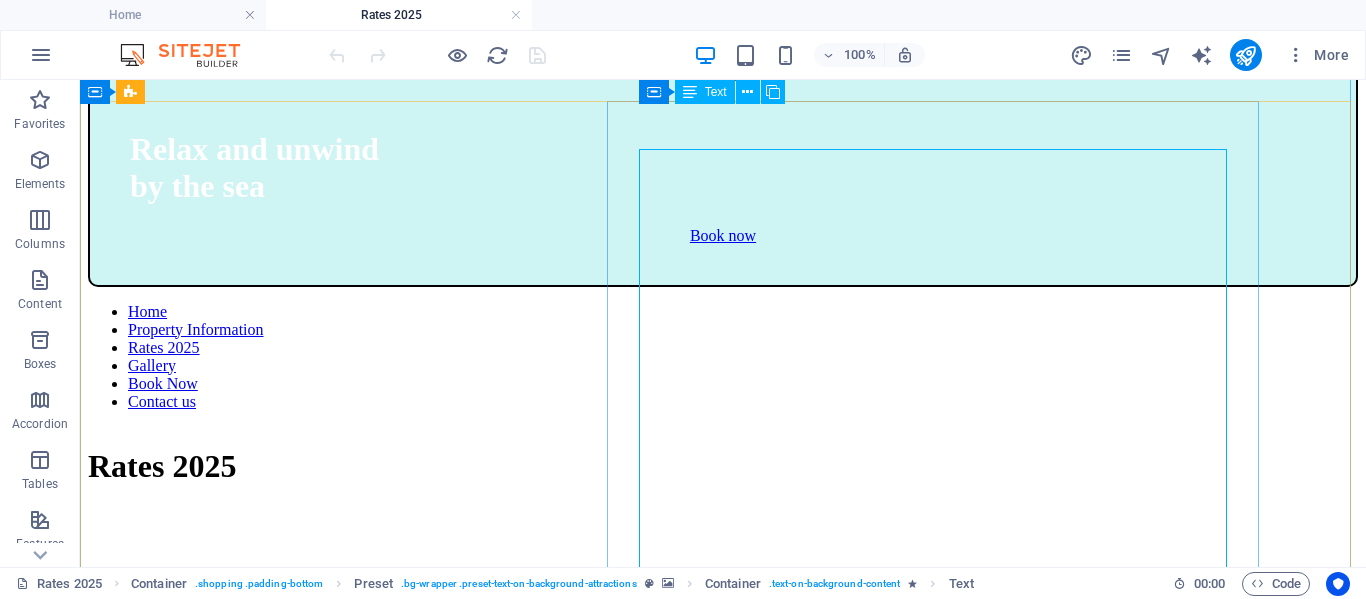scroll, scrollTop: 732, scrollLeft: 0, axis: vertical 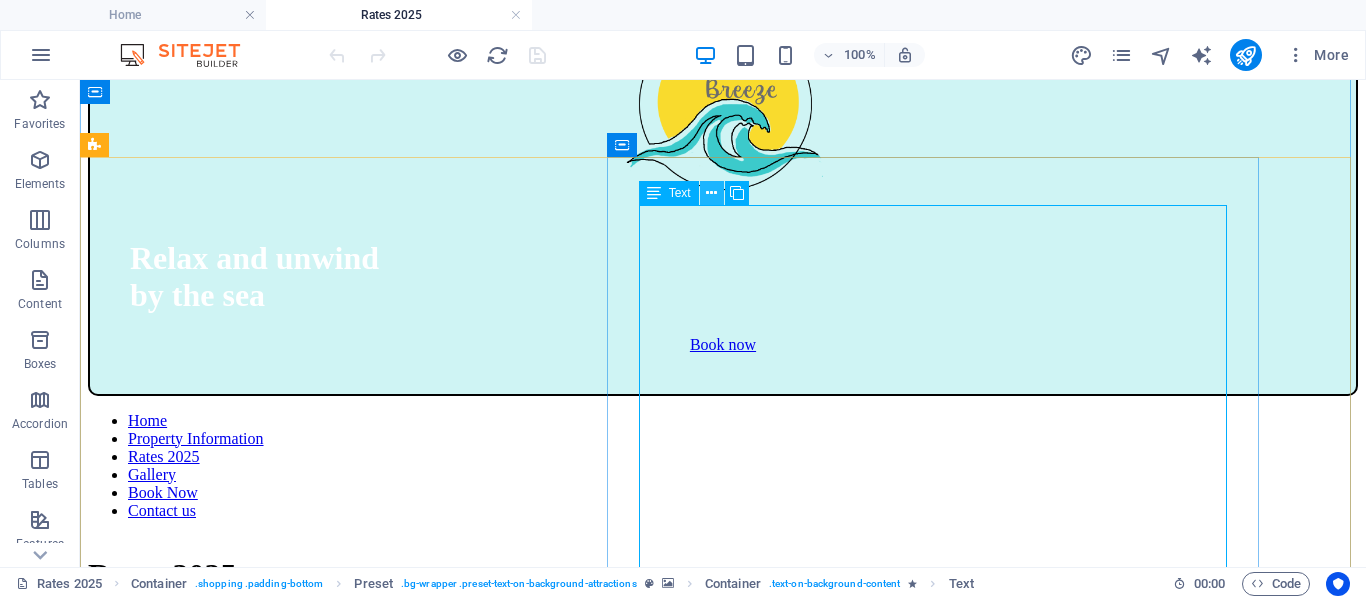 click at bounding box center (711, 193) 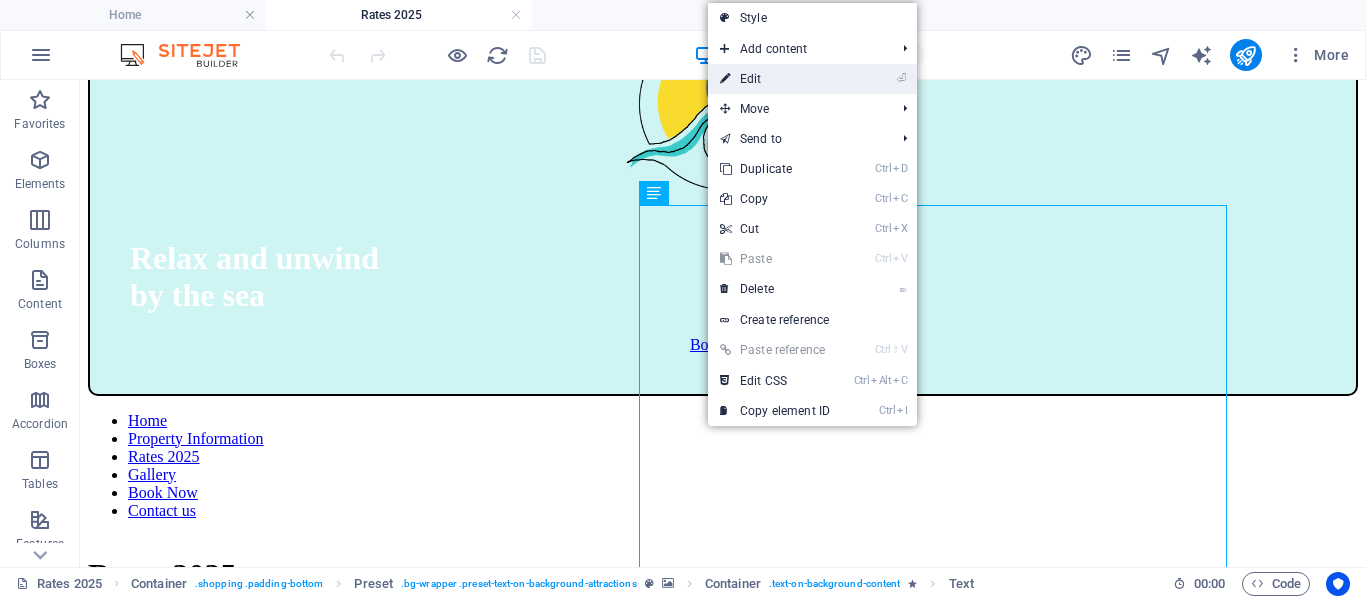 click on "⏎  Edit" at bounding box center [775, 79] 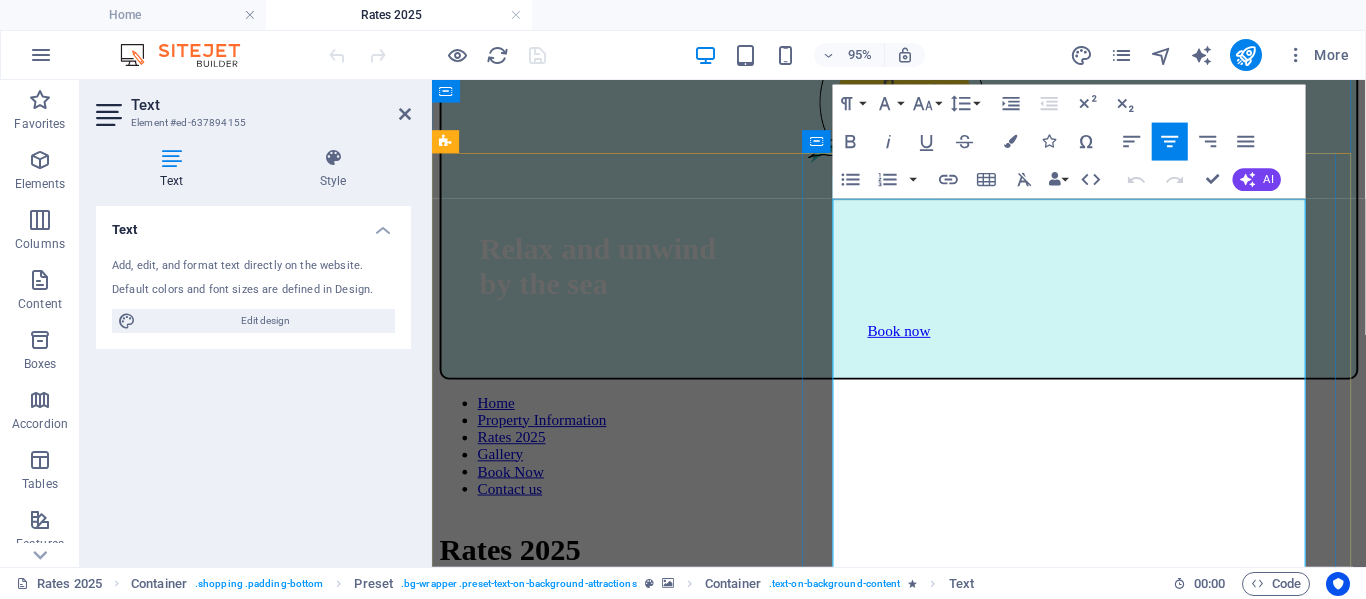 click on "RATES 2025 SEASON" at bounding box center (947, 1628) 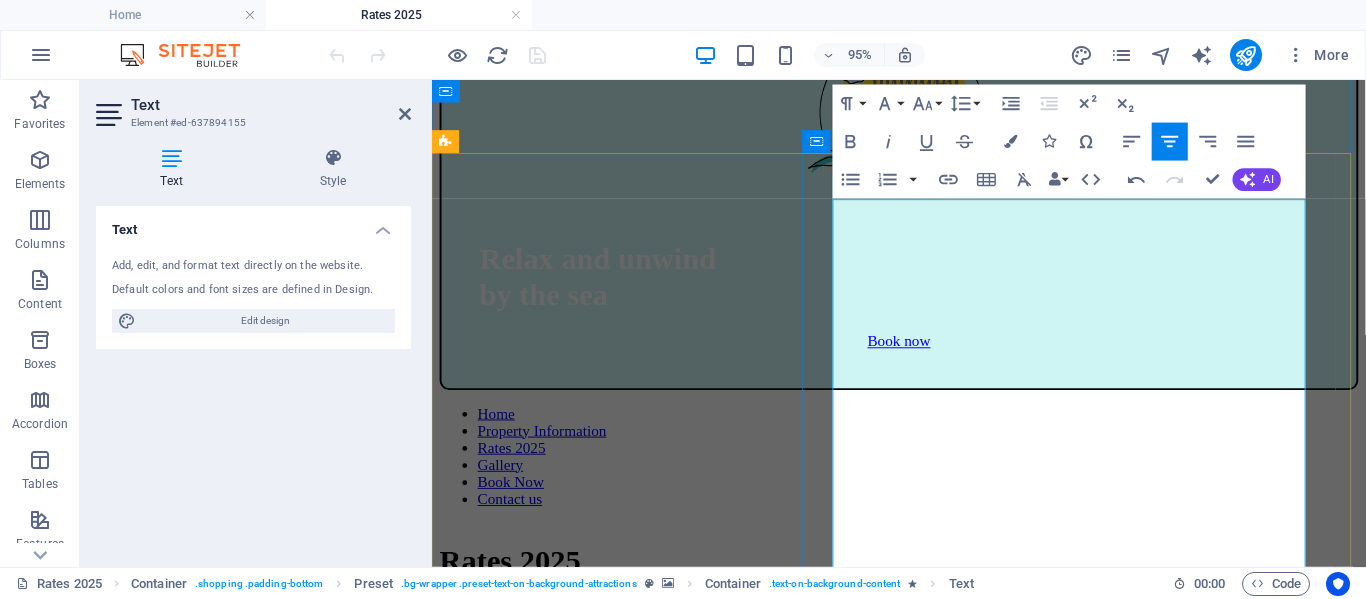 drag, startPoint x: 858, startPoint y: 308, endPoint x: 1213, endPoint y: 350, distance: 357.47586 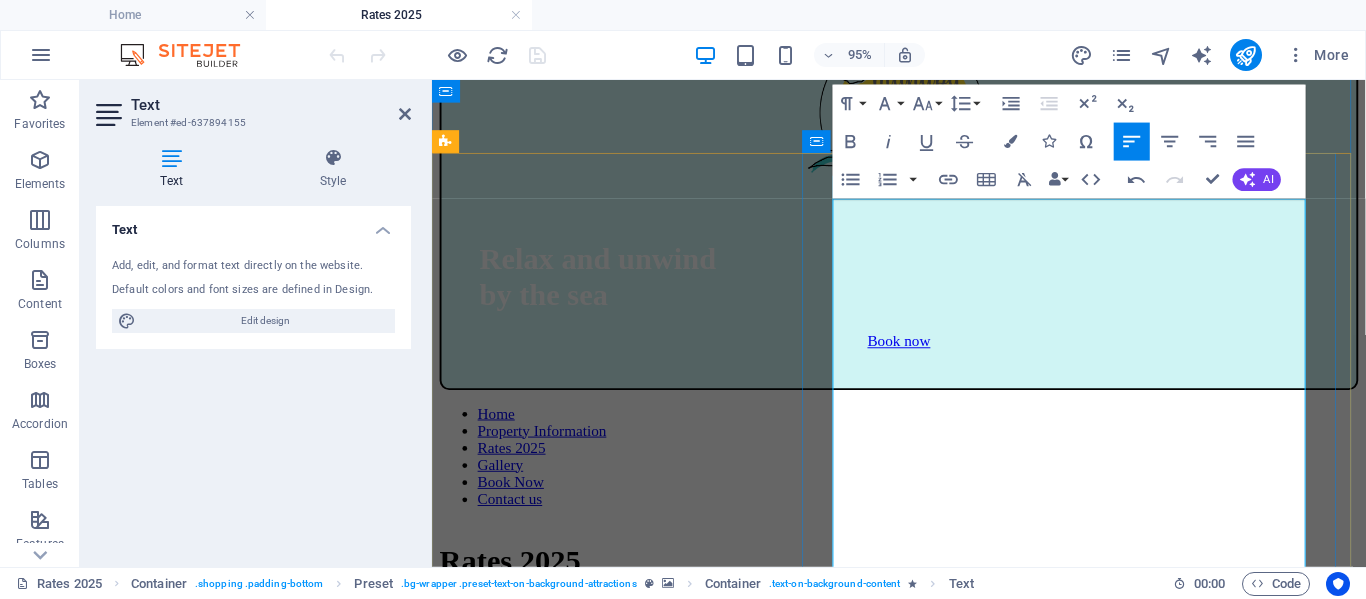drag, startPoint x: 860, startPoint y: 312, endPoint x: 923, endPoint y: 409, distance: 115.66331 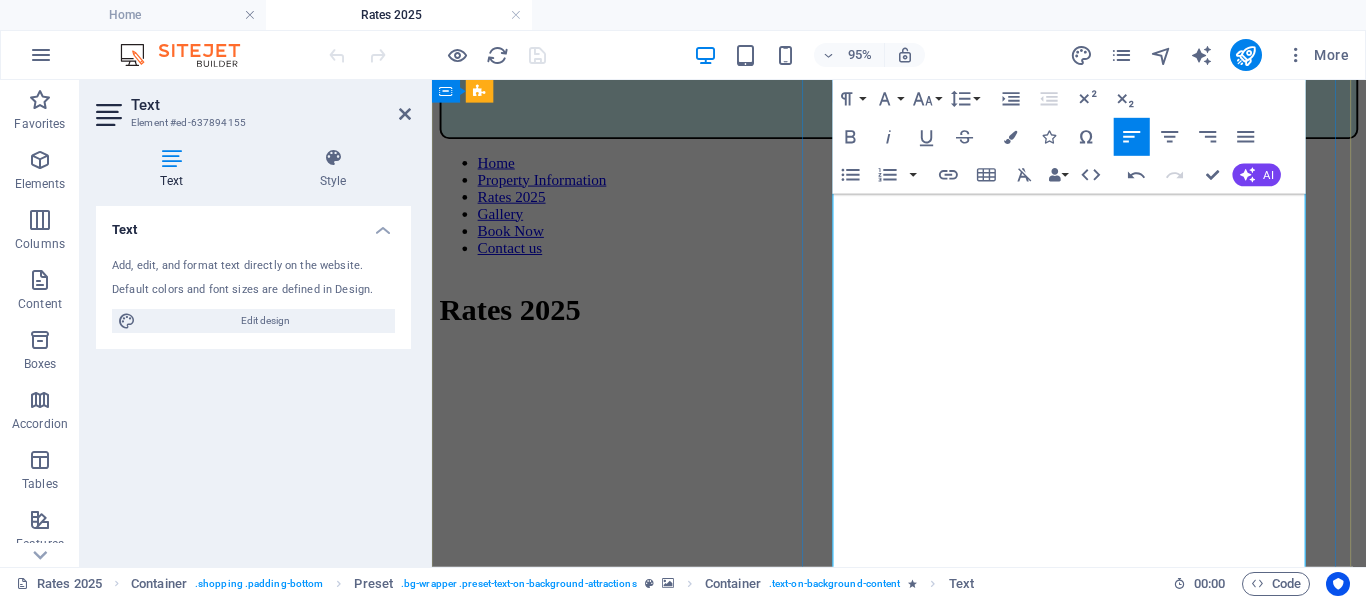 scroll, scrollTop: 832, scrollLeft: 0, axis: vertical 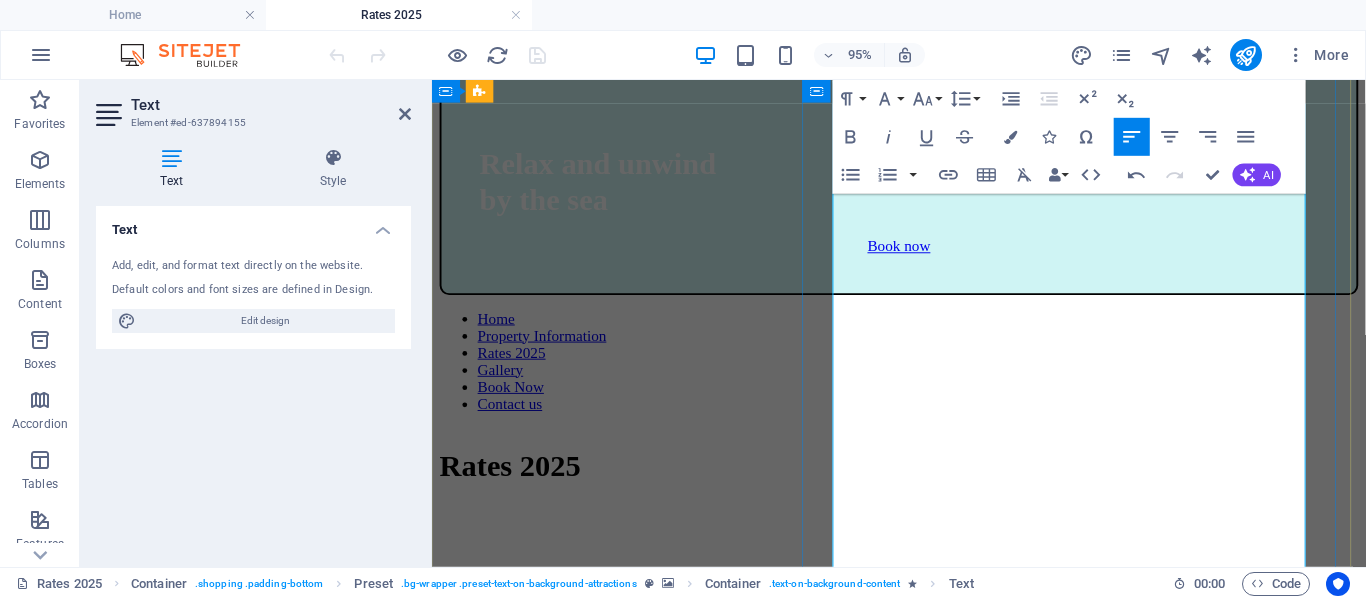 drag, startPoint x: 862, startPoint y: 256, endPoint x: 1231, endPoint y: 523, distance: 455.4668 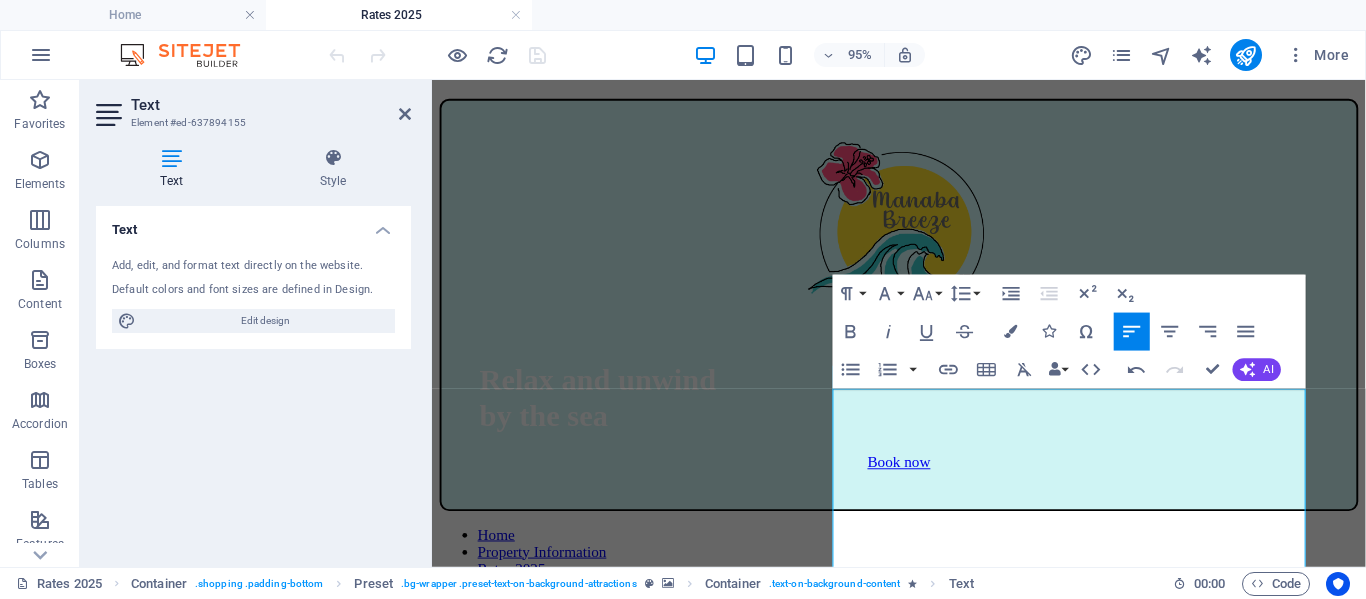 scroll, scrollTop: 648, scrollLeft: 0, axis: vertical 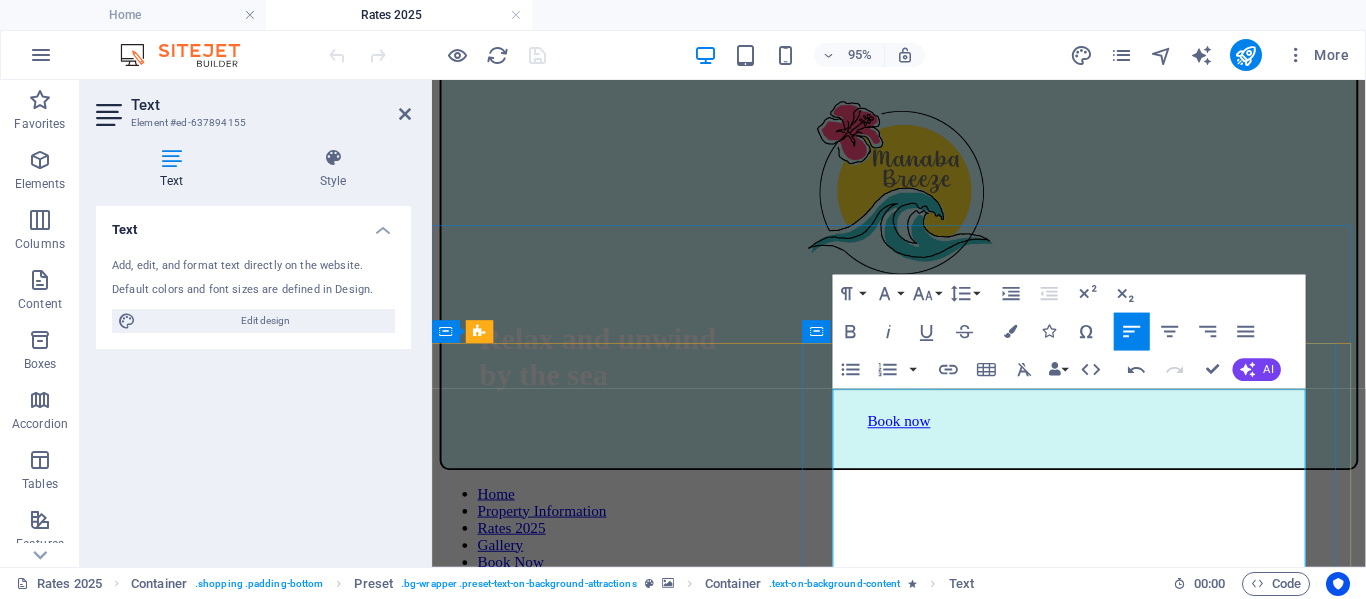 click at bounding box center (923, 1515) 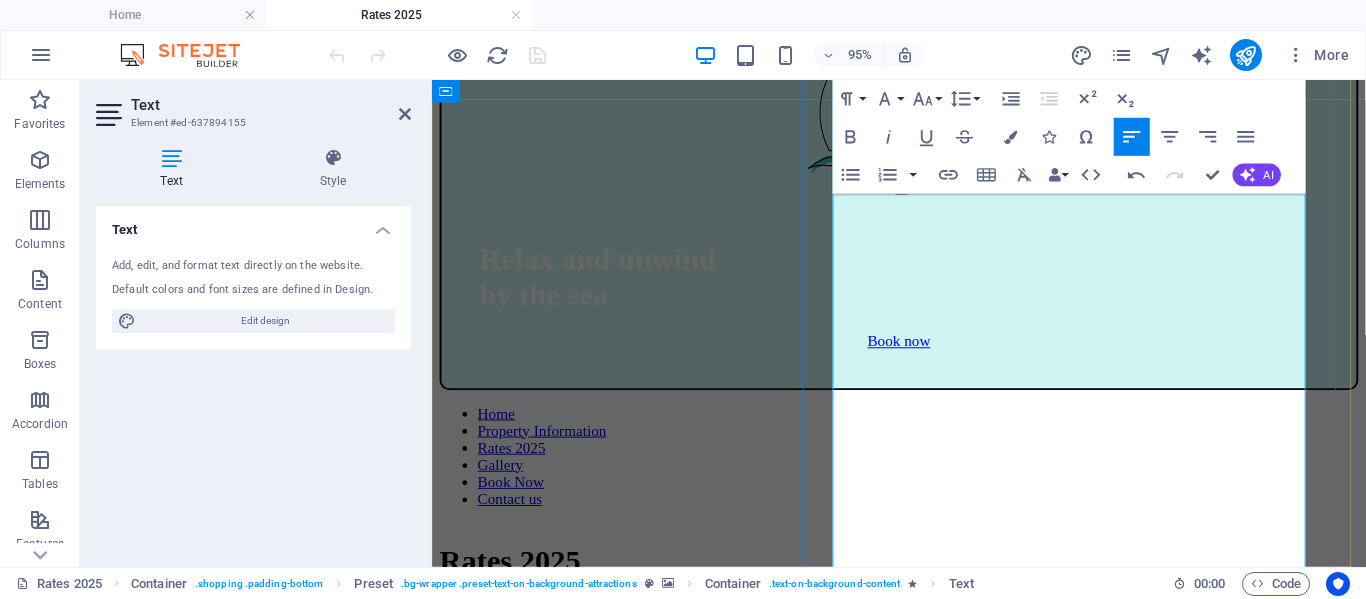 scroll, scrollTop: 932, scrollLeft: 0, axis: vertical 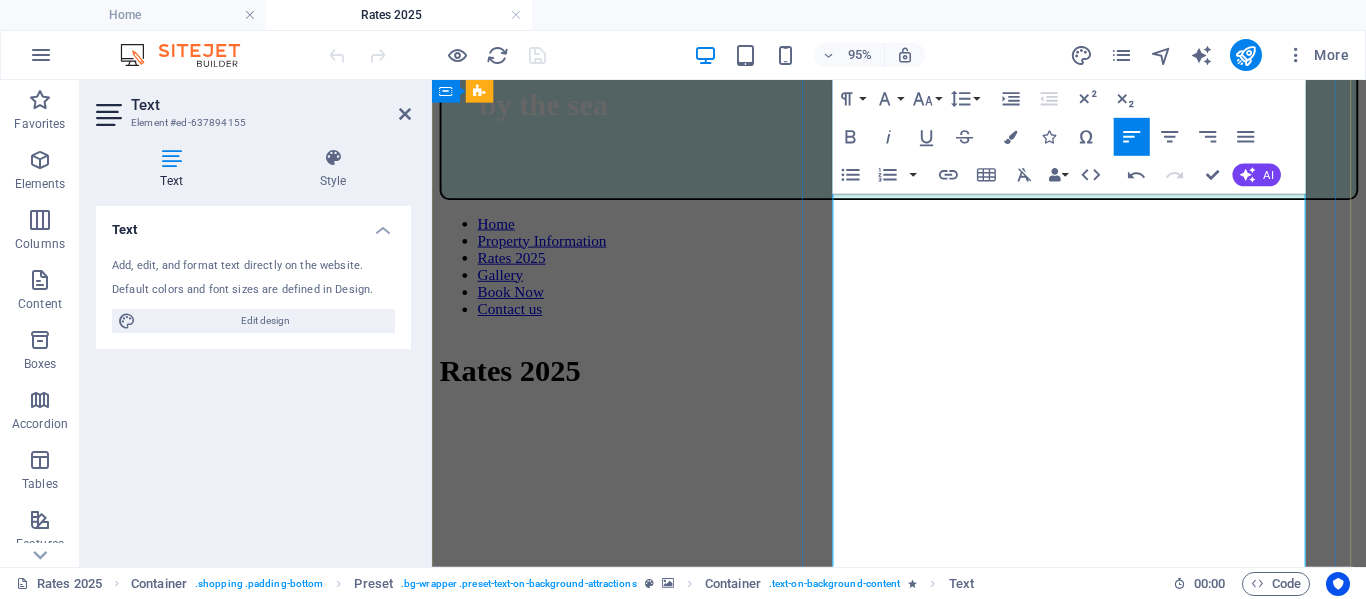 click on "10 [MONTH] – 13 [MONTH]: R2 300, minimum 5 nights" at bounding box center [943, 1563] 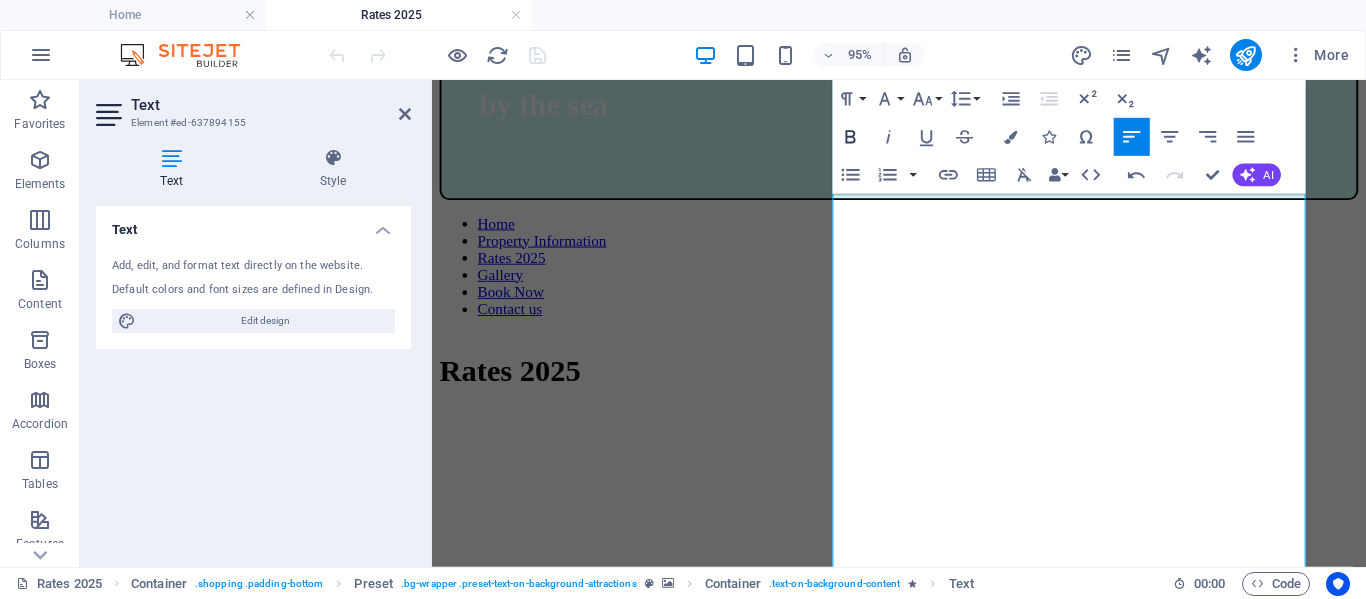 click 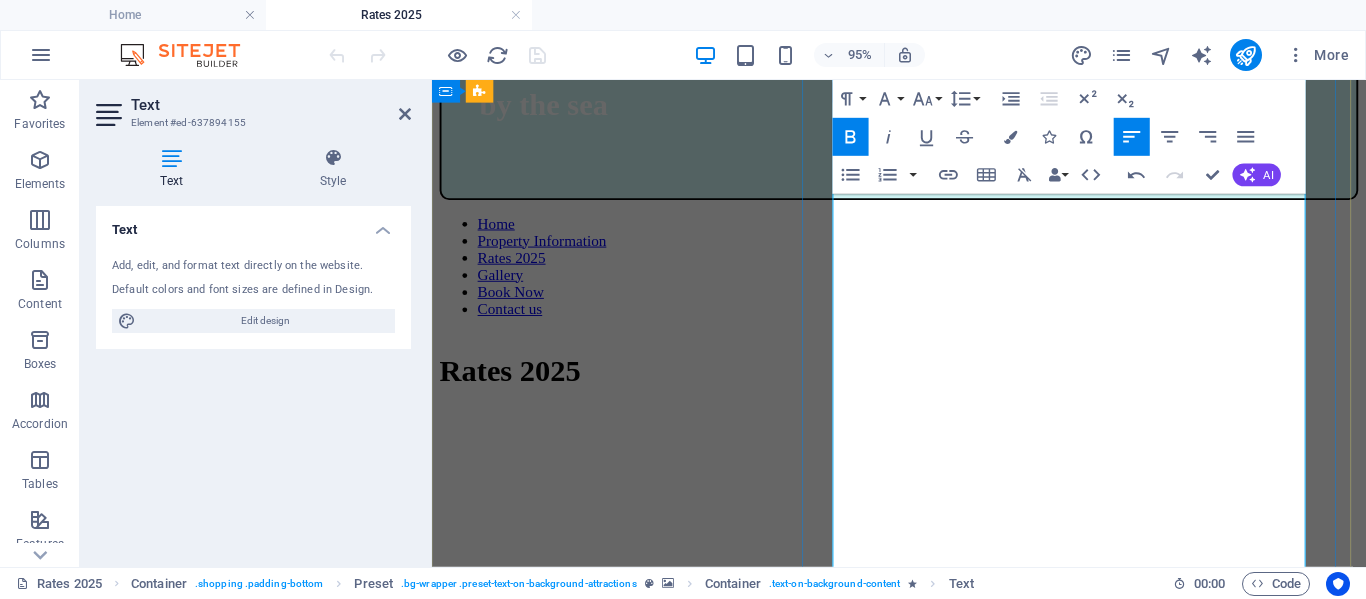 click on "2026" at bounding box center (923, 1657) 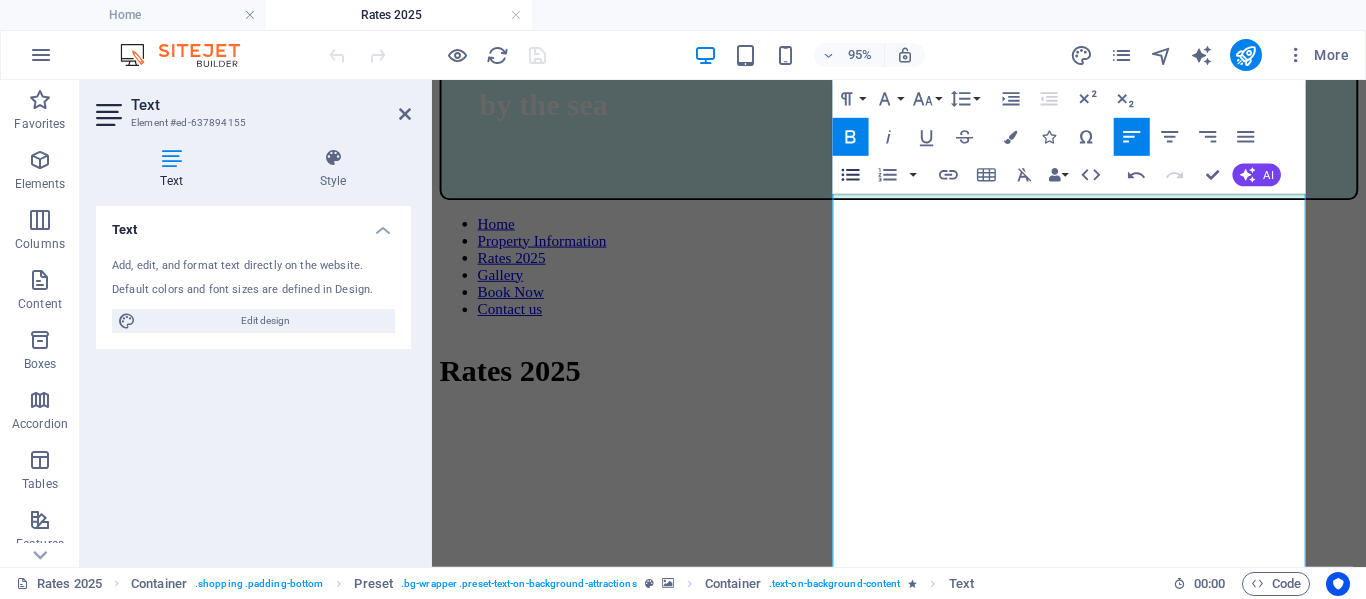 click 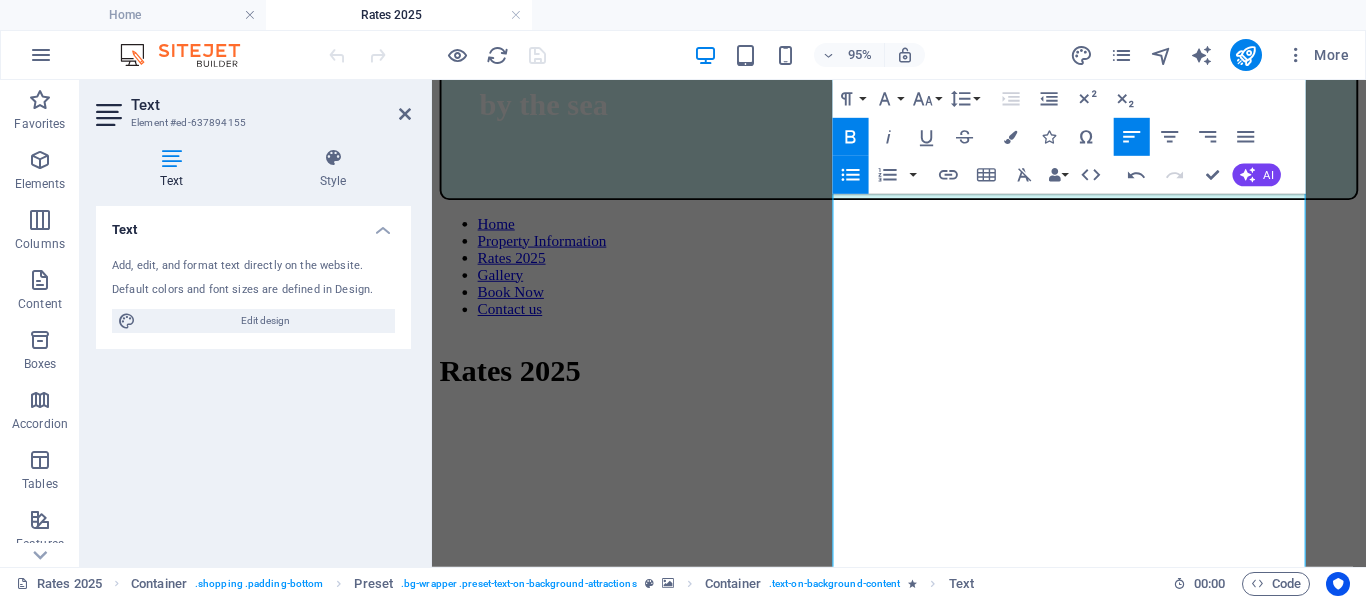 click 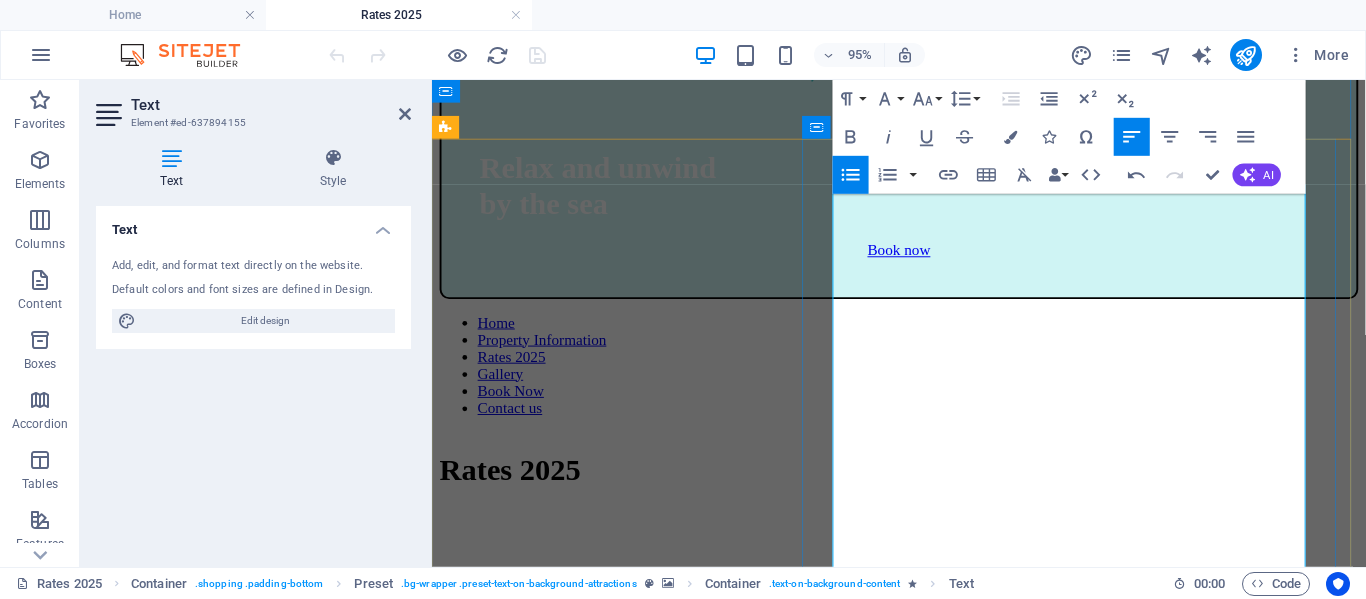 scroll, scrollTop: 932, scrollLeft: 0, axis: vertical 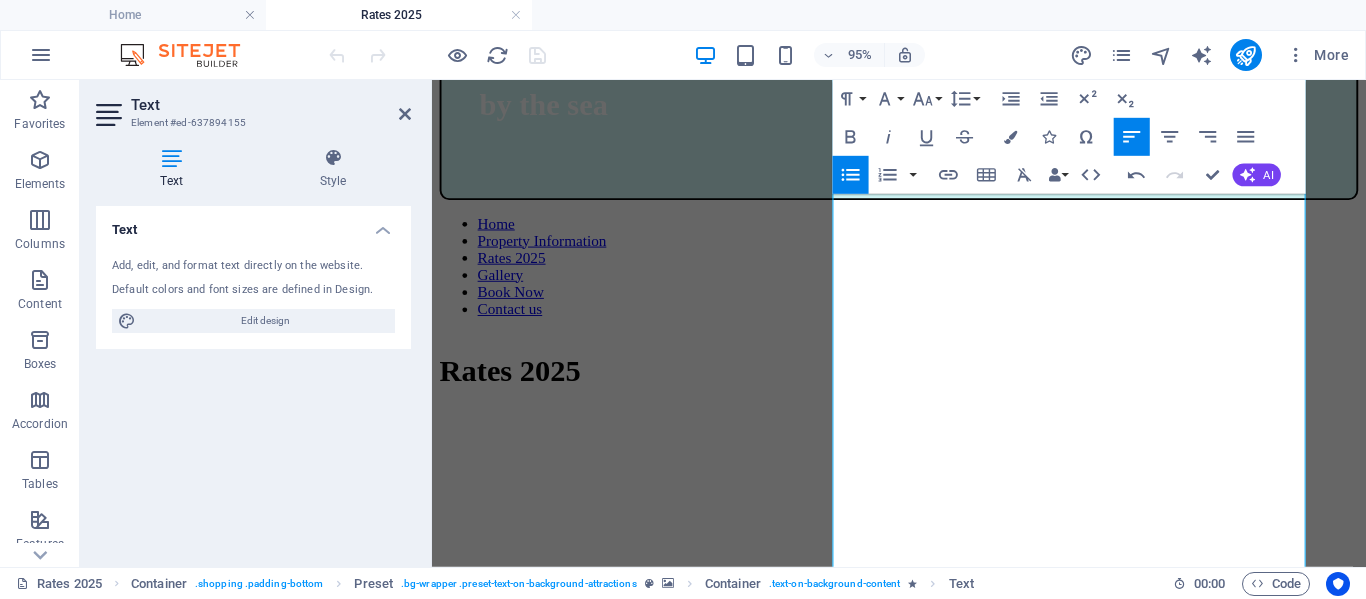 click on "Unordered List" at bounding box center [851, 175] 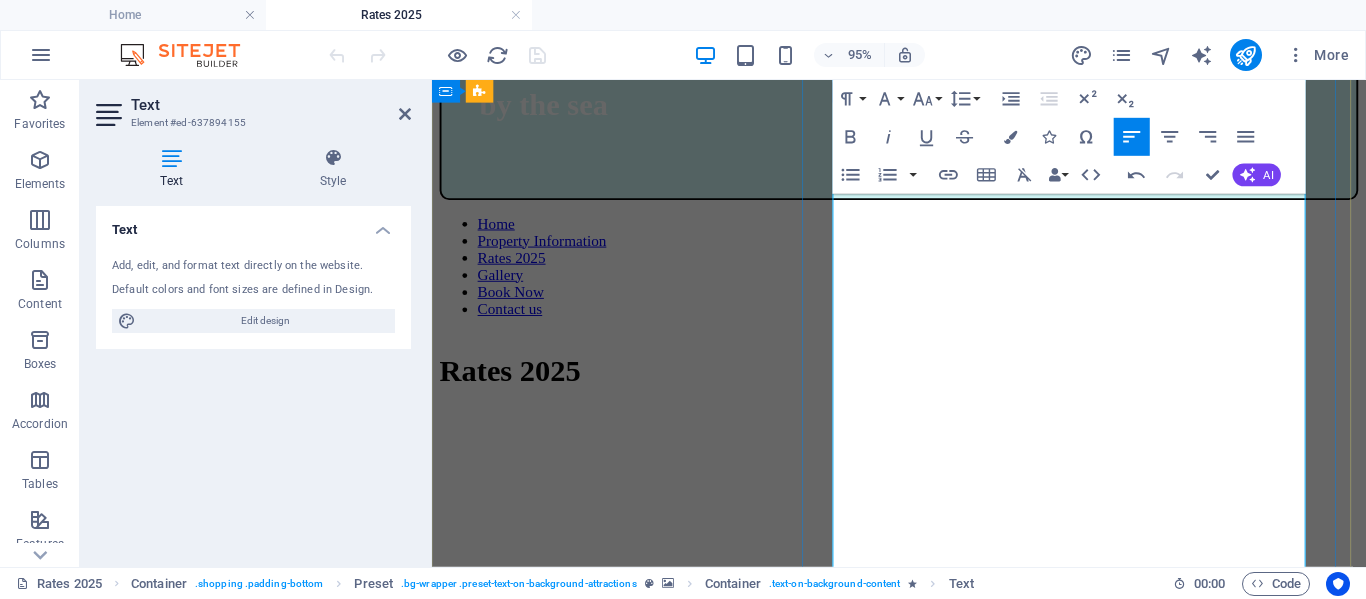 click on "PEAK SEASON  ​(Summer holiday)" at bounding box center [943, 1715] 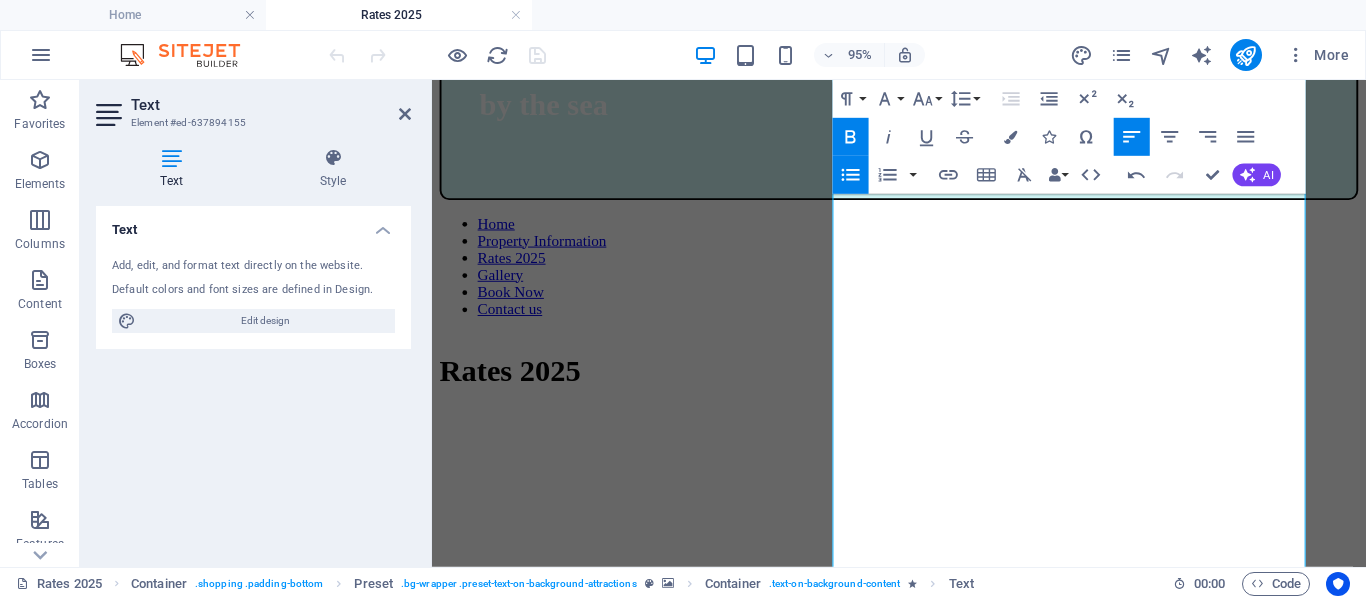 click 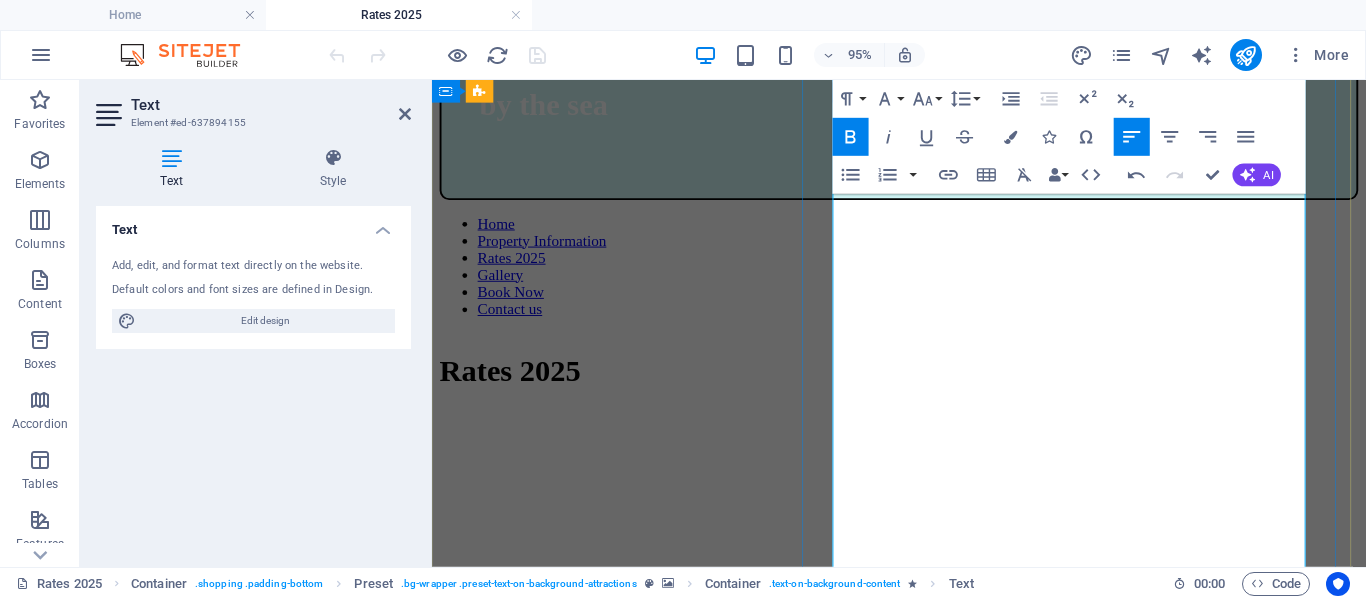 click on "PEAK SEASON  ​(Summer holiday)" at bounding box center (923, 1715) 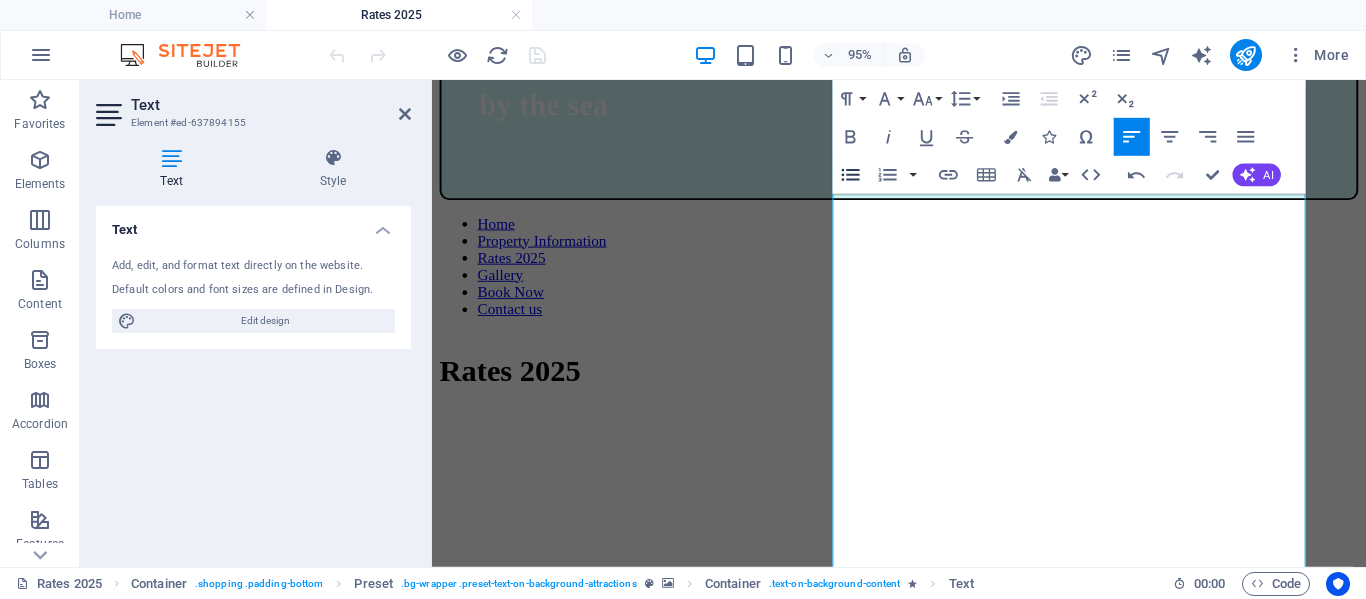 click 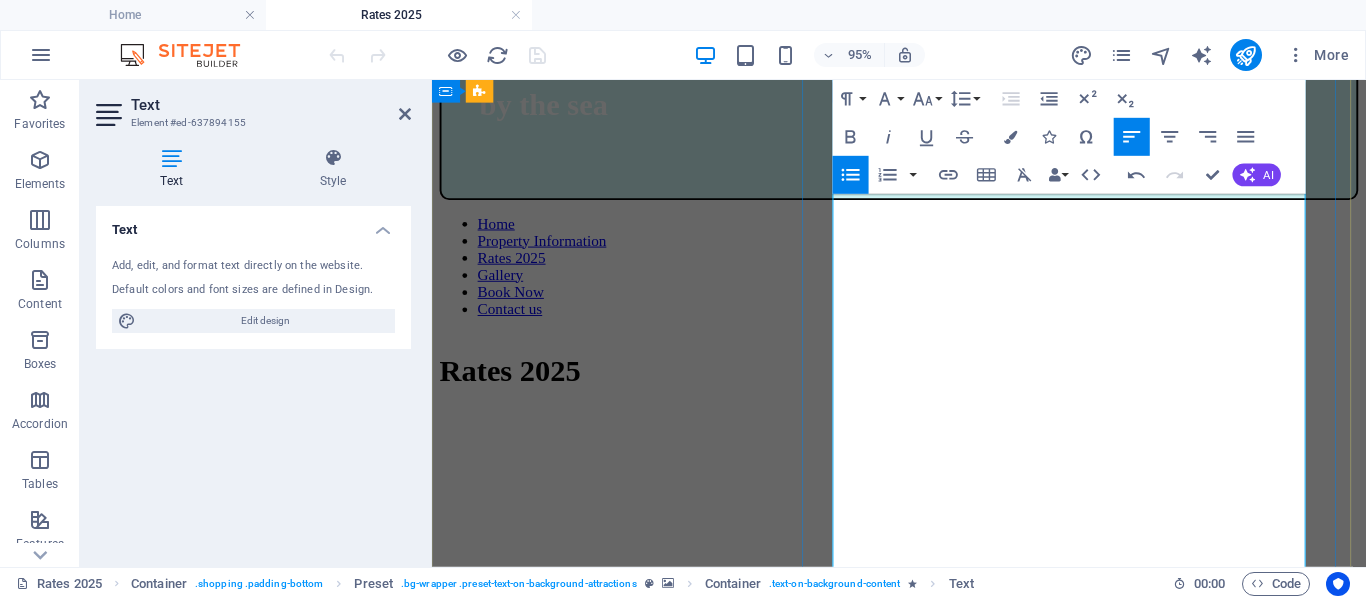 click on "10 [MONTH] – 13 [MONTH]: R2 300, minimum 5 nights" at bounding box center (659, 1623) 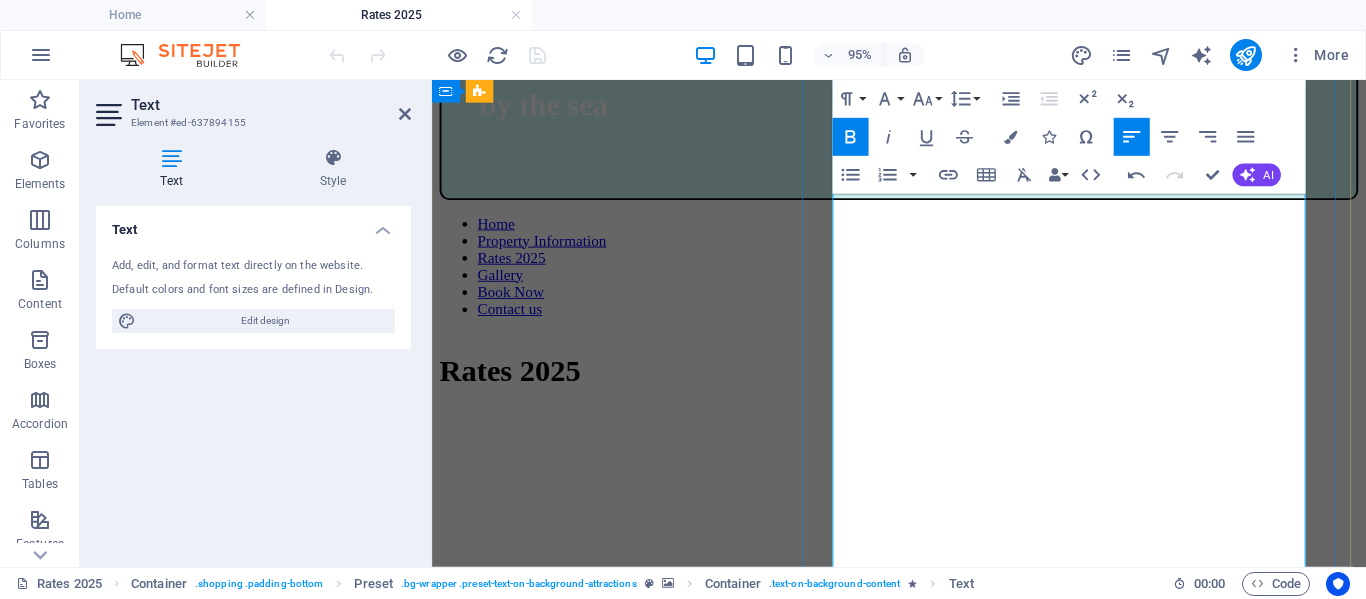 click on "LOW SEASON  ​([SEASON] holiday)" at bounding box center (548, 1727) 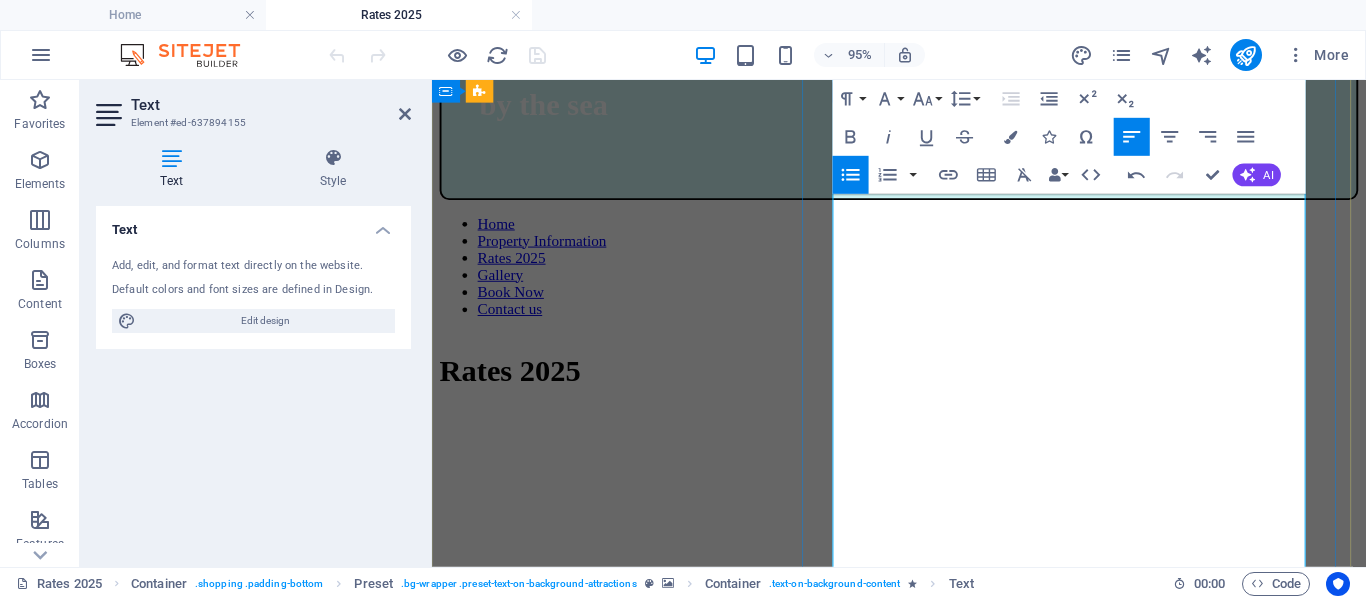 click on "[DAY] [MONTH] – [DAY] [MONTH]: R[PRICE], minimum 5 nights" at bounding box center (688, 1623) 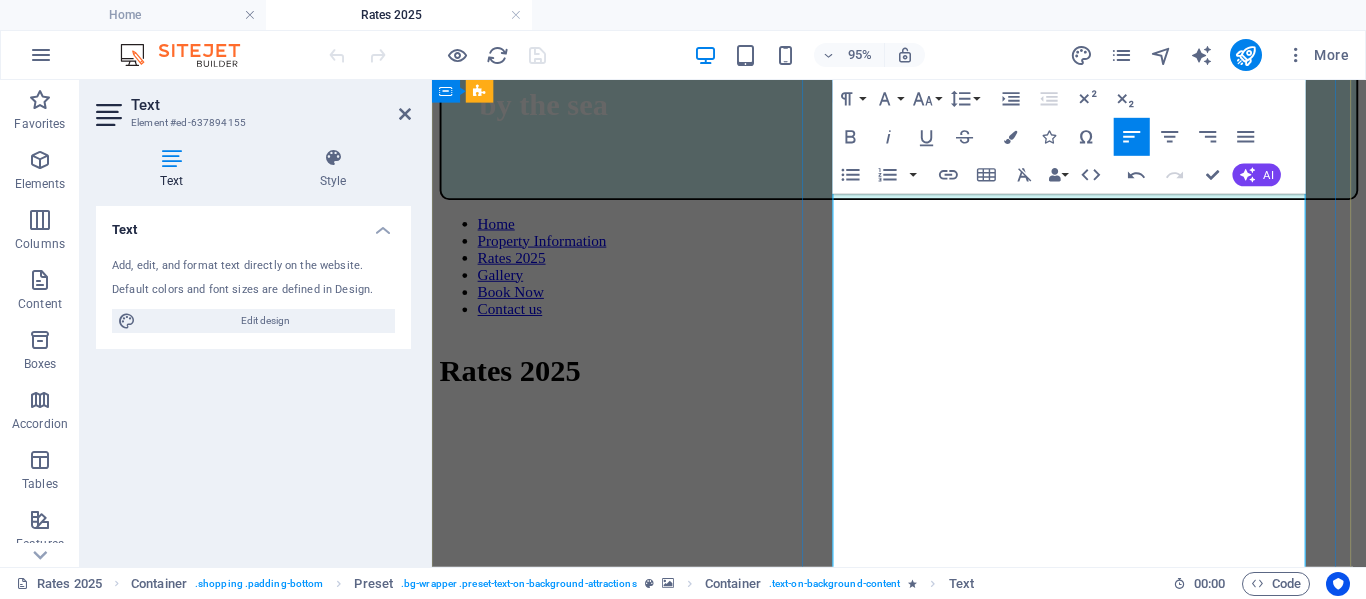 drag, startPoint x: 856, startPoint y: 482, endPoint x: 950, endPoint y: 488, distance: 94.19129 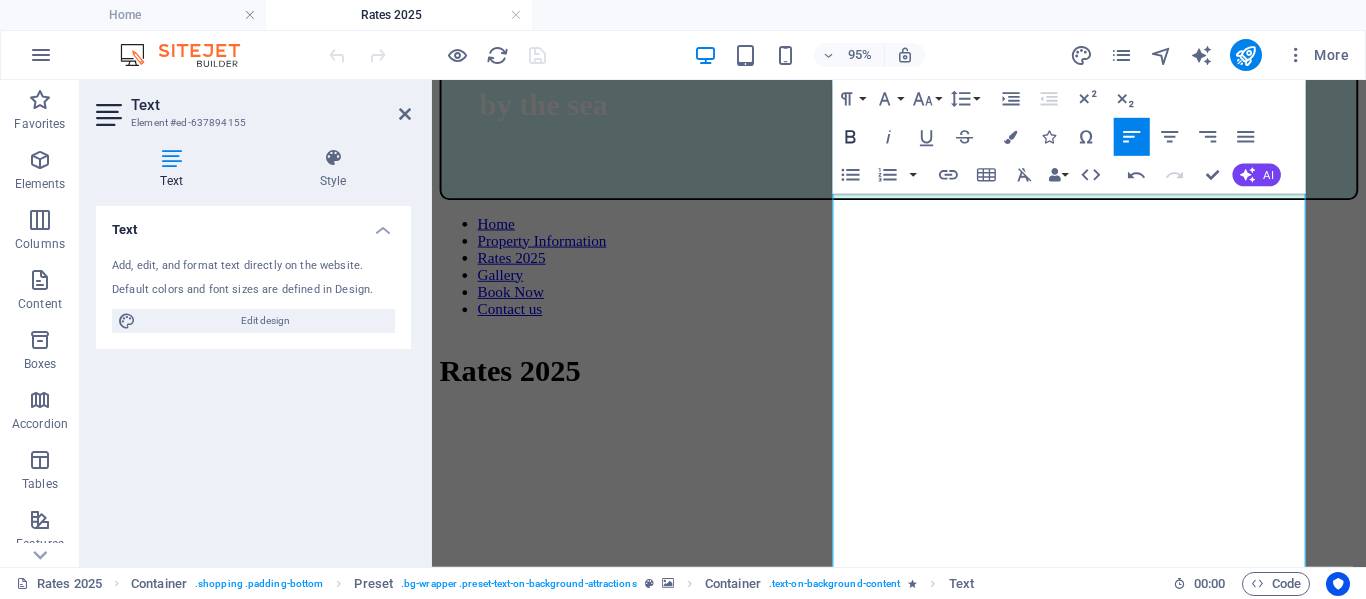 click 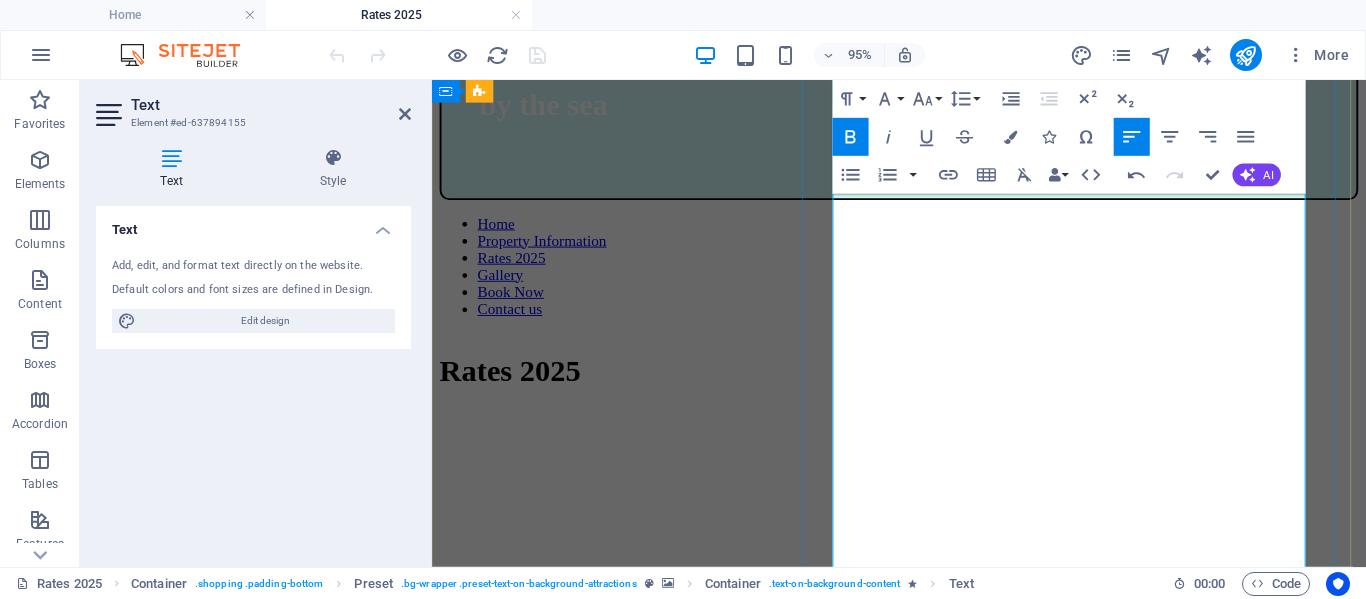 click on "MID SEASON" at bounding box center (923, 1865) 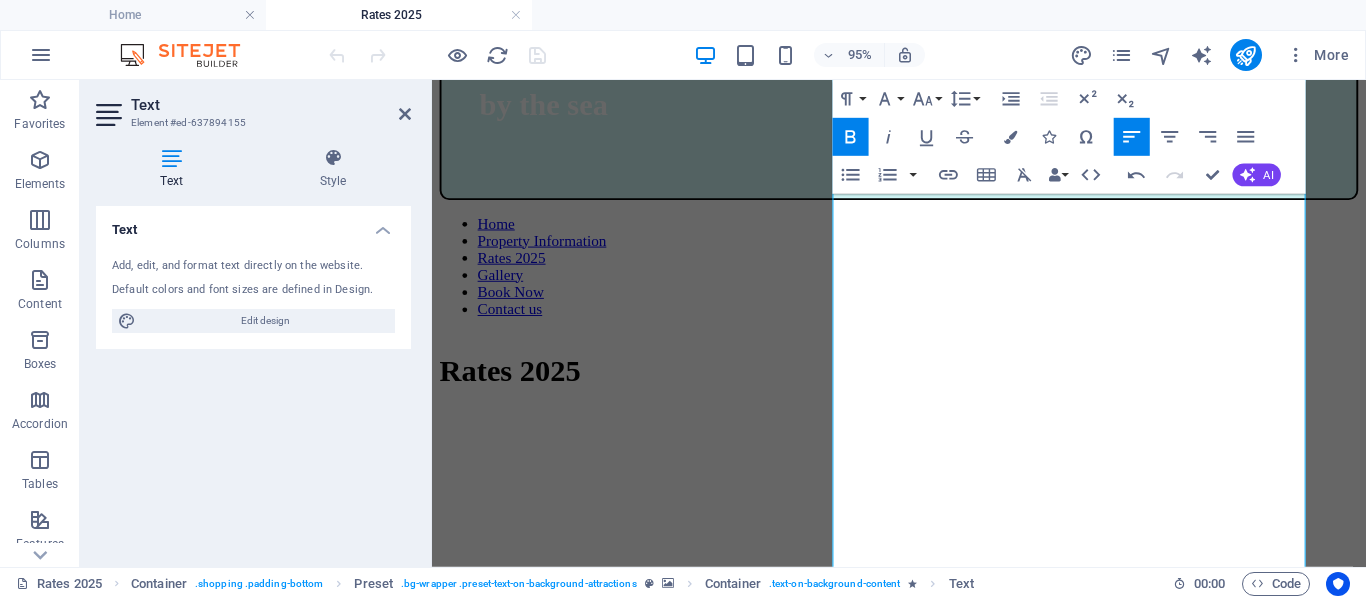 click 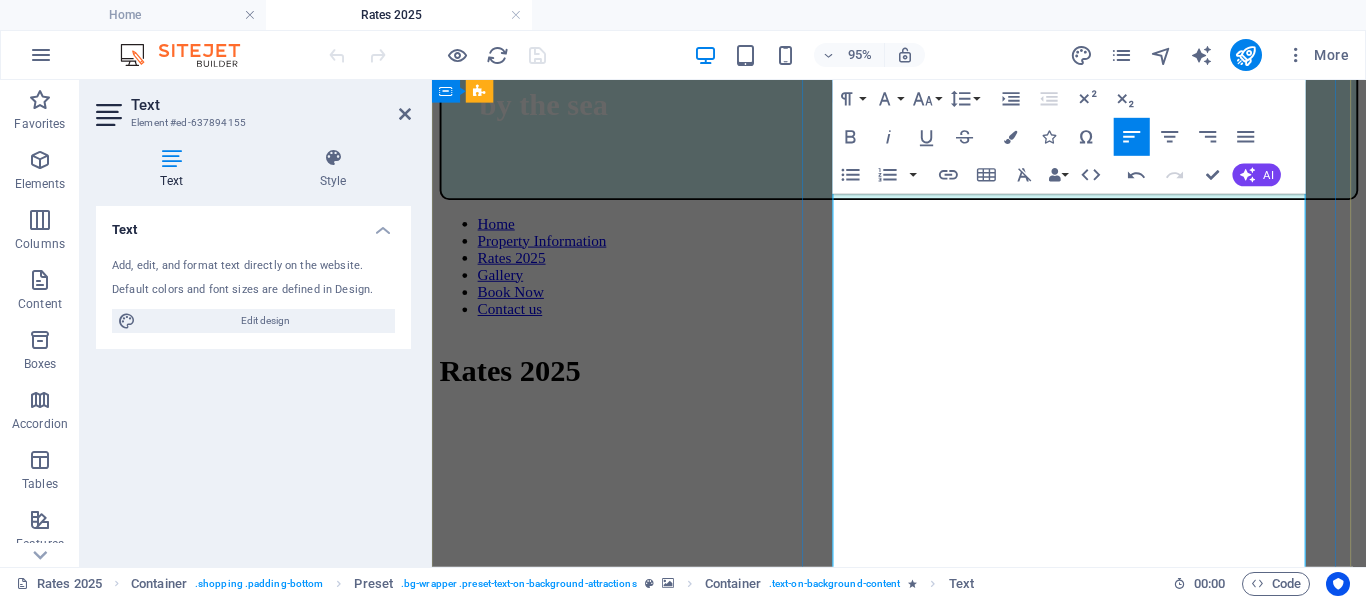 click on "[DAY] [MONTH] - [DAY] [MONTH]: R[PRICE], minimum 3 nights" at bounding box center (647, 1911) 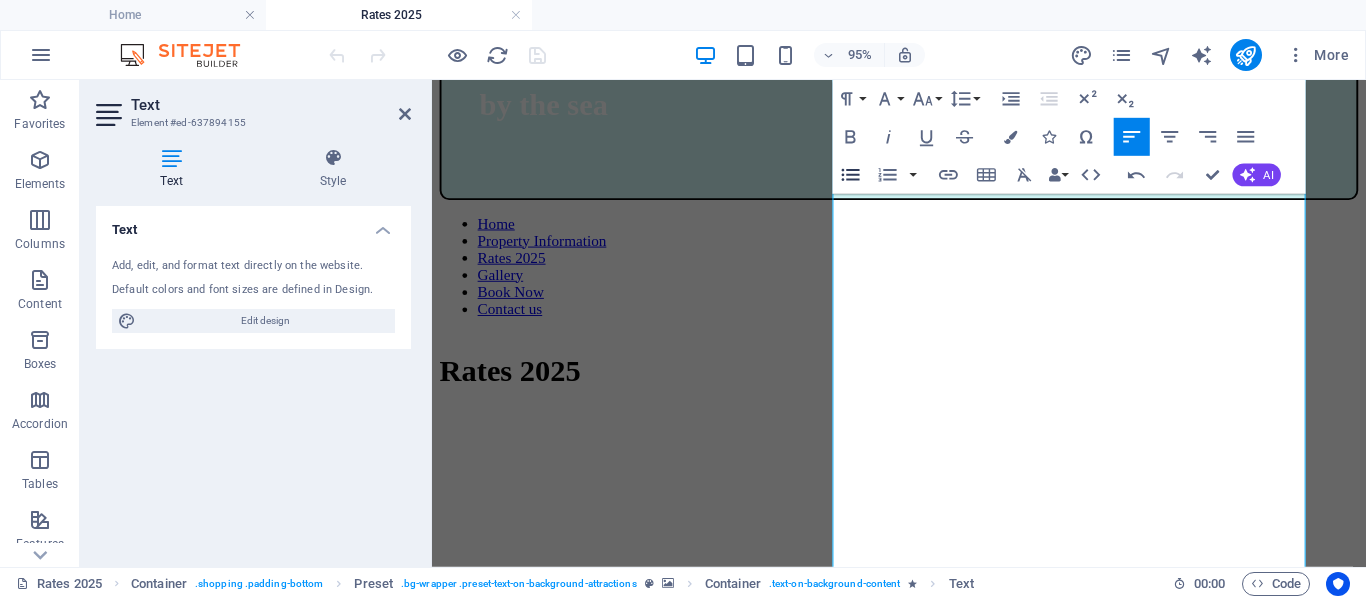 click 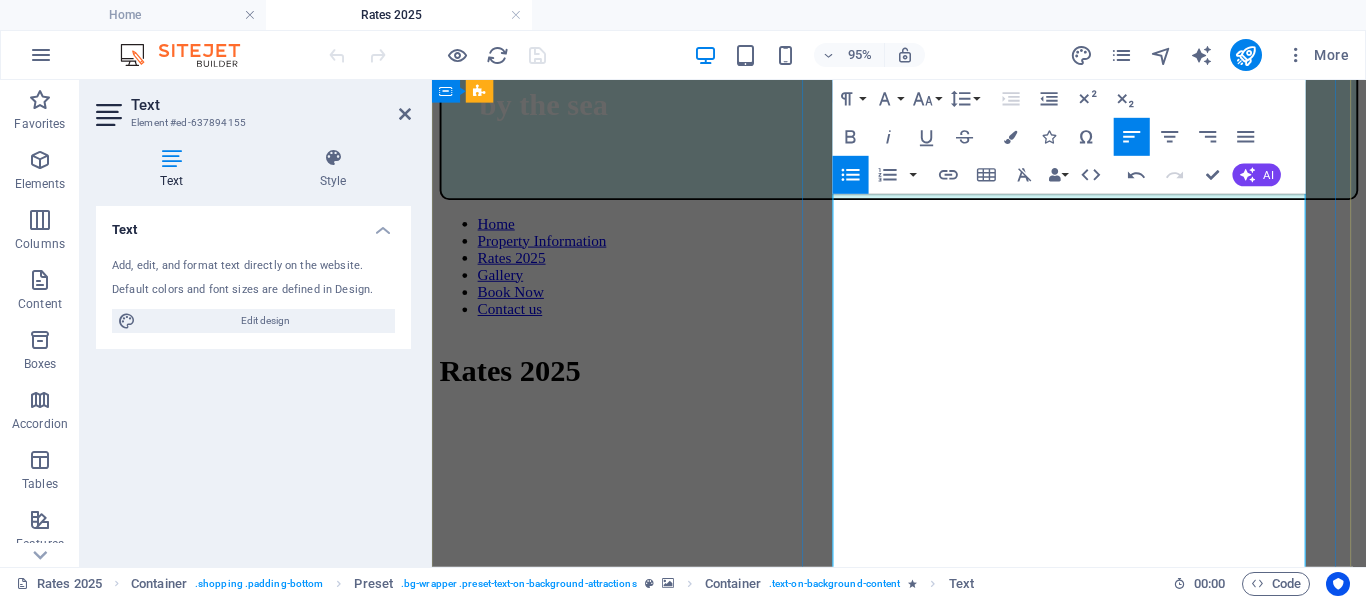 click on "[DAY] [MONTH] - [DAY] [MONTH]: R[PRICE], minimum 3 nights" at bounding box center [943, 1911] 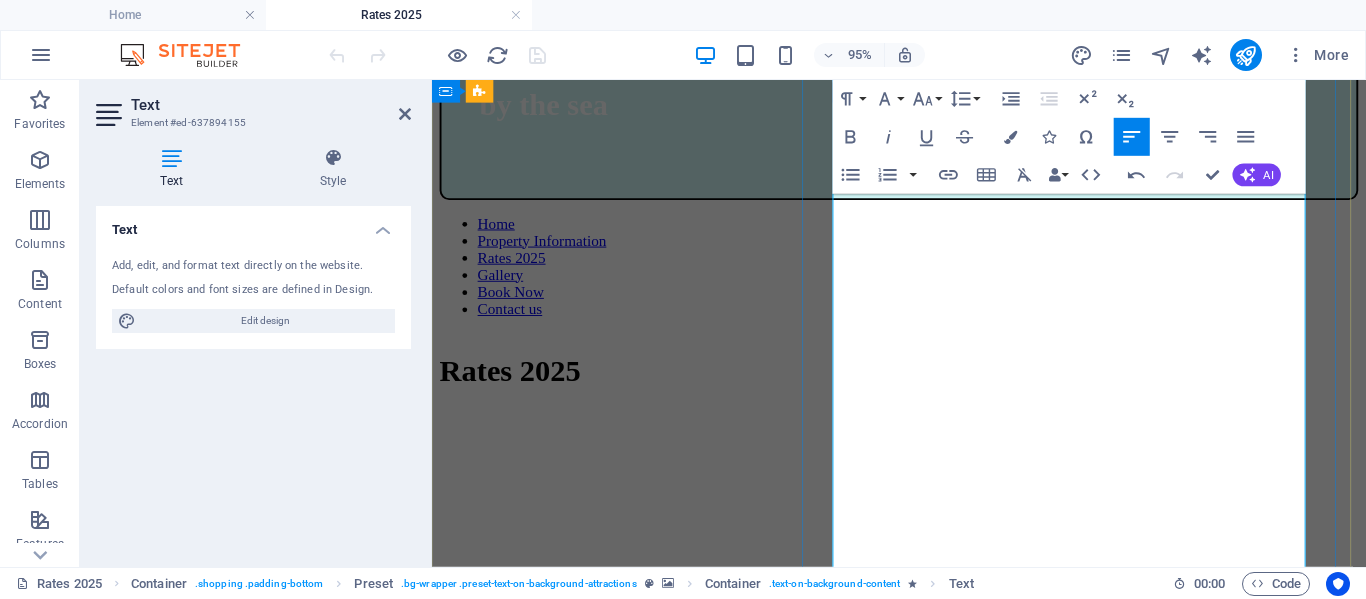 click on "[DAY] [MONTH] - [DAY] [MONTH]: R[PRICE], minimum 3 nights" at bounding box center (943, 1923) 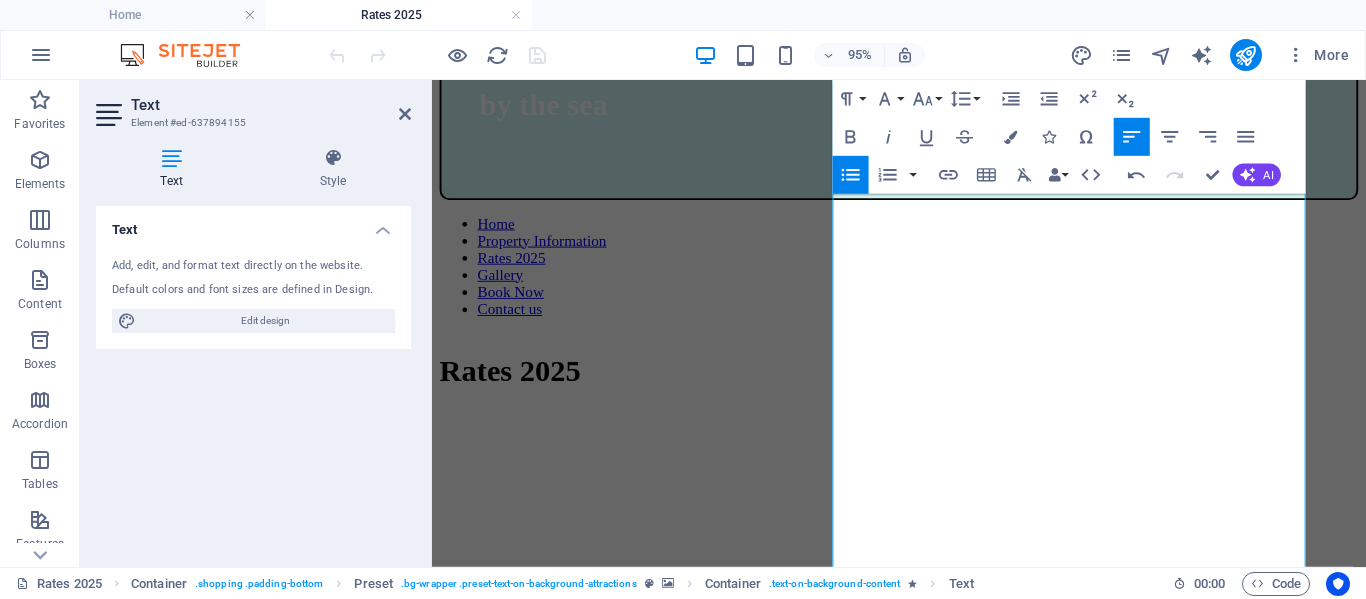 click 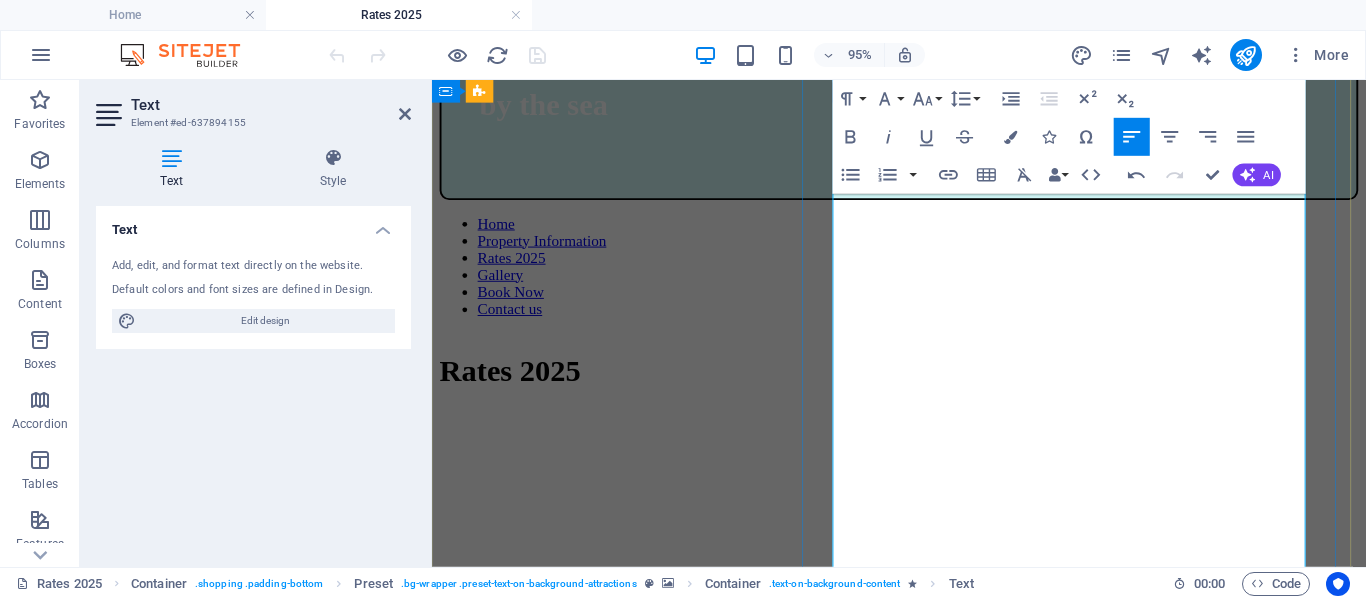 drag, startPoint x: 854, startPoint y: 552, endPoint x: 961, endPoint y: 553, distance: 107.00467 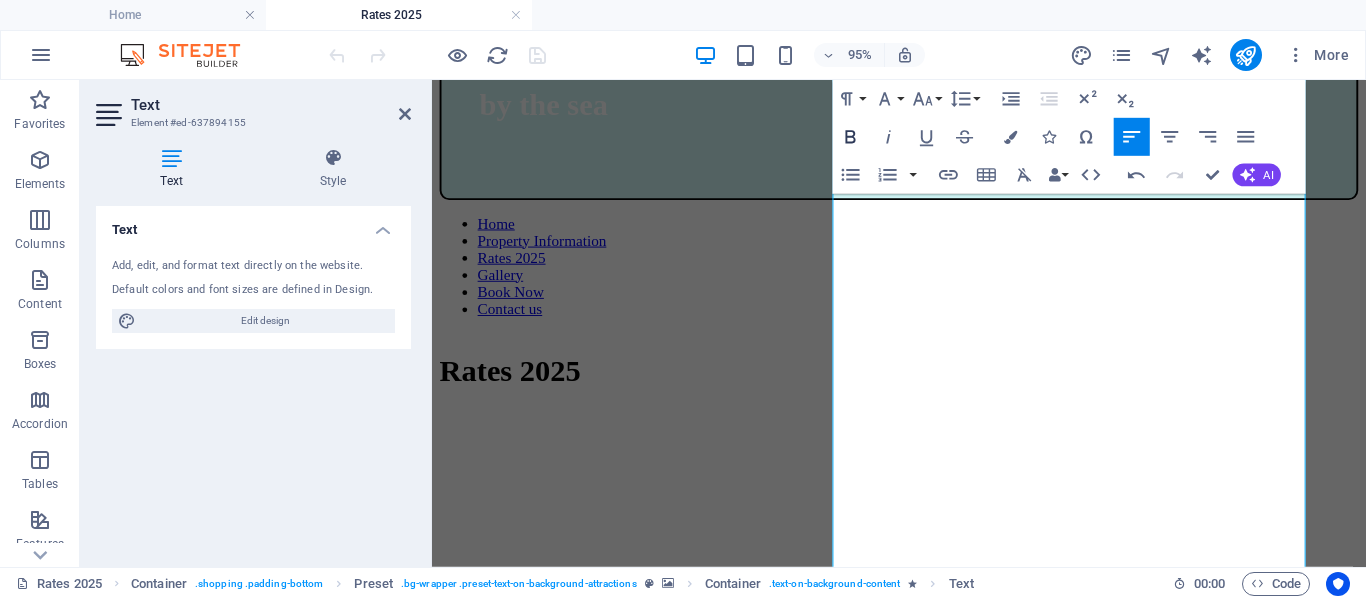 click 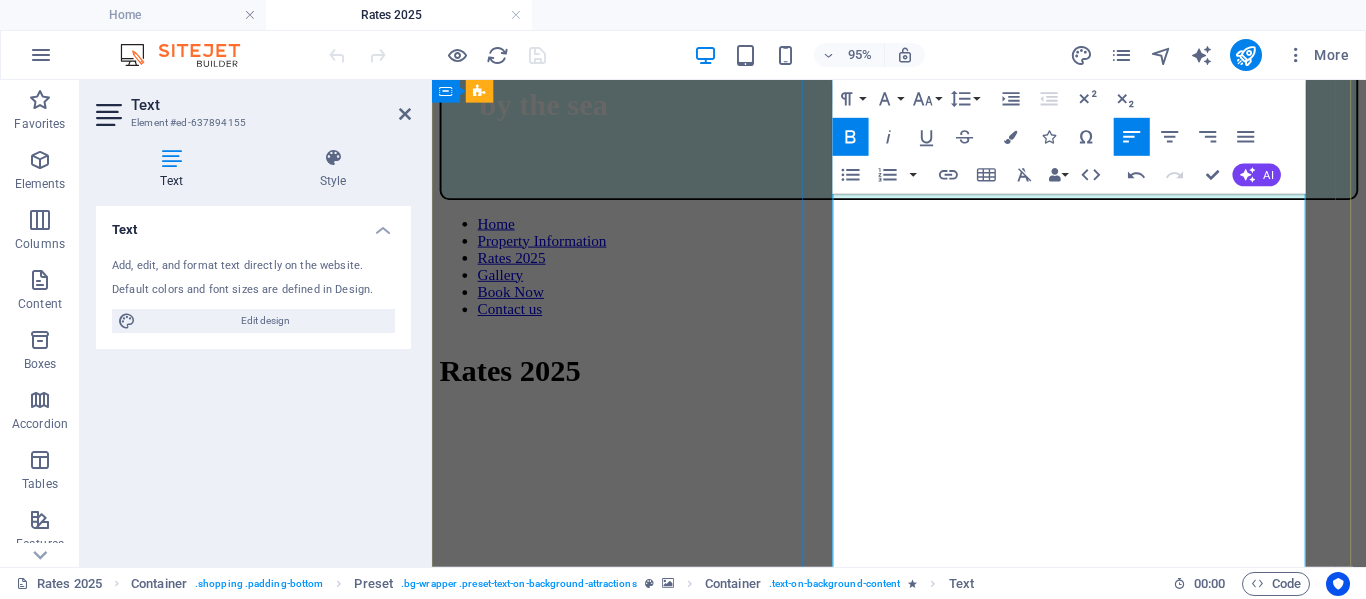 click on "HIGH SEASON" at bounding box center (923, 2003) 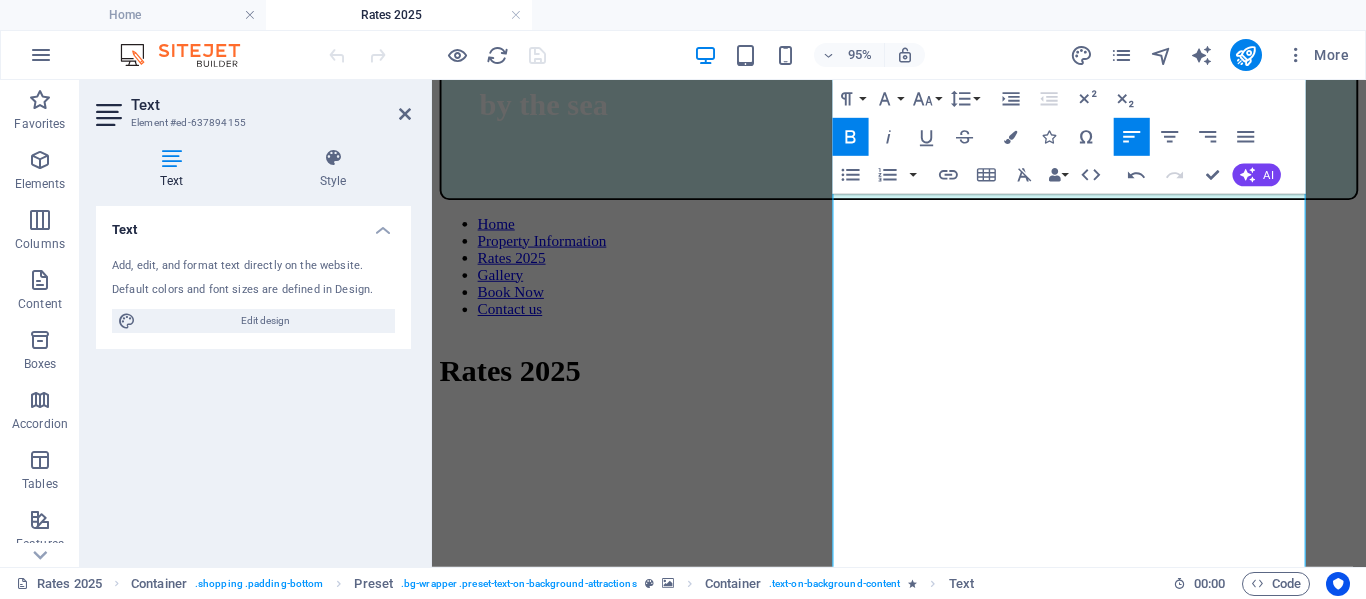 click 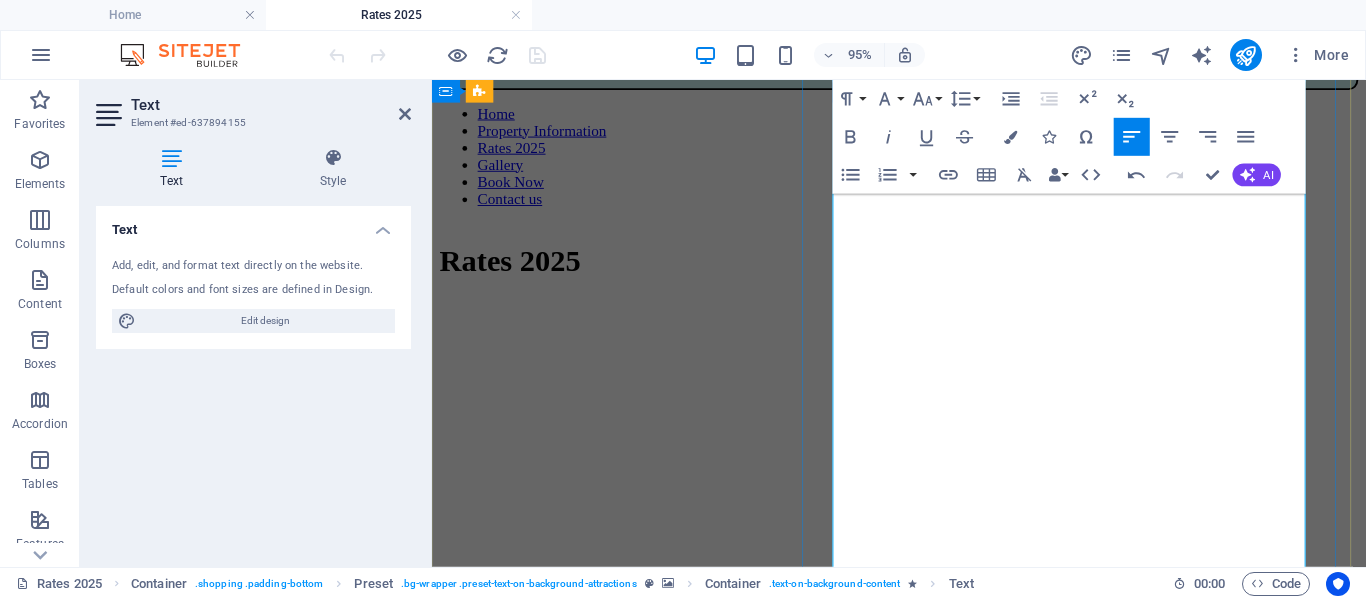 scroll, scrollTop: 1132, scrollLeft: 0, axis: vertical 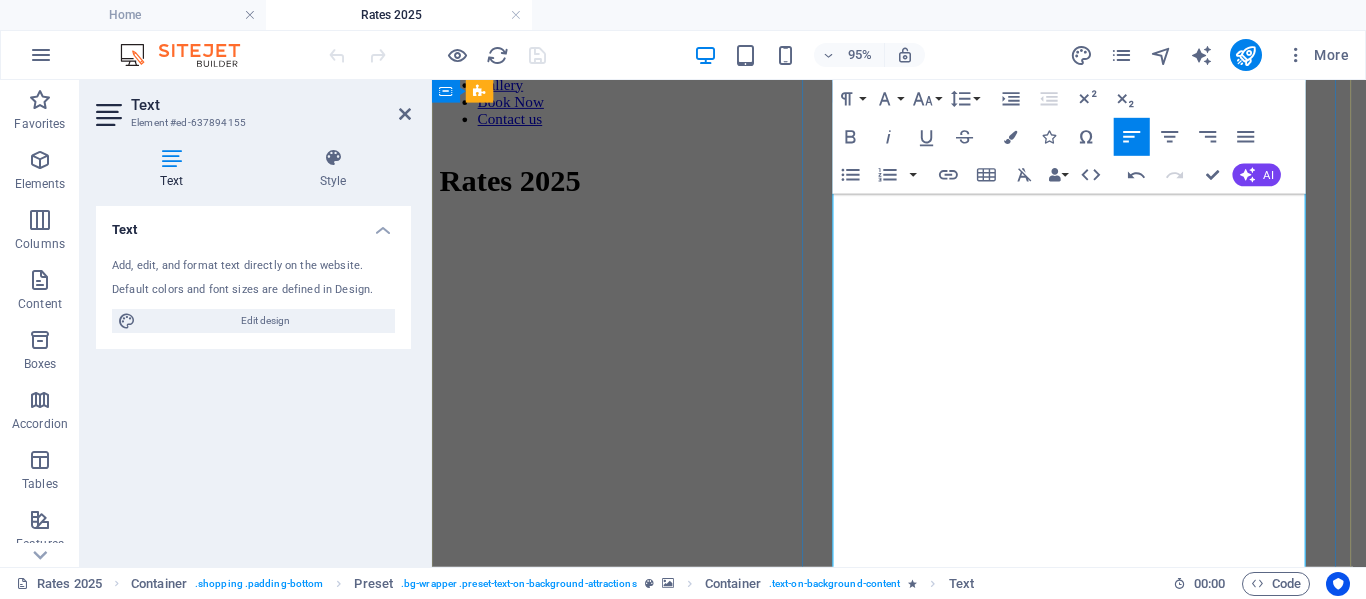 click on "03 [MONTH] - 7 [MONTH]: R1 500, miminum 3 nights" at bounding box center (614, 1849) 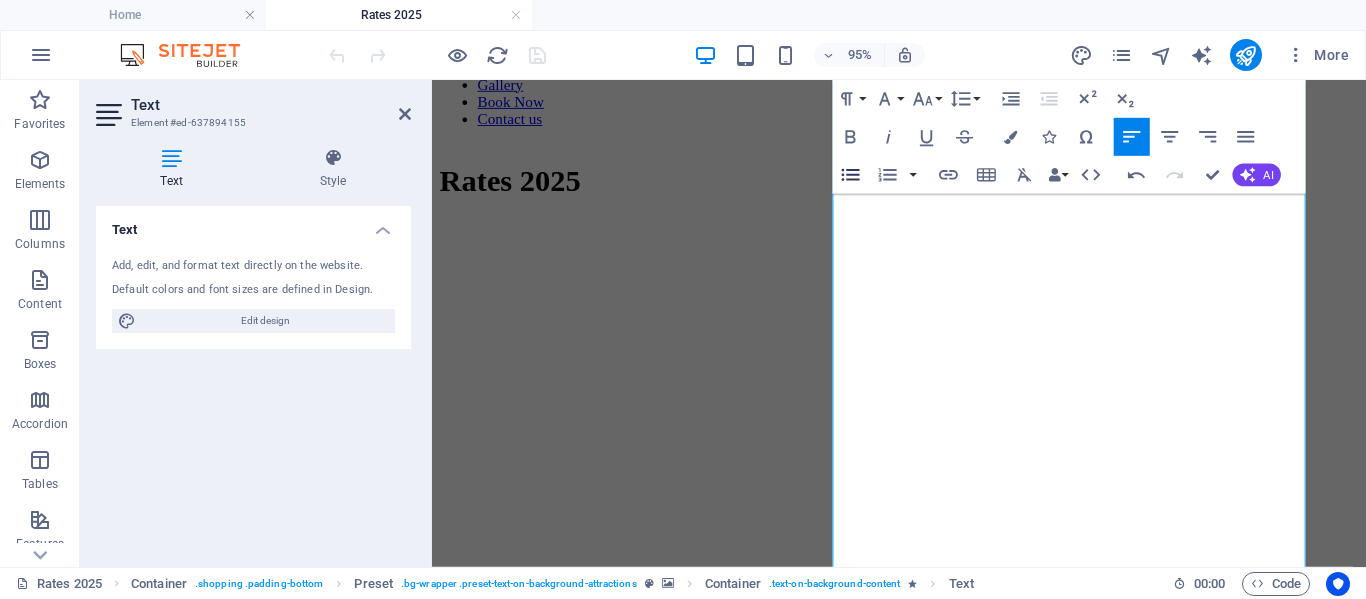 click 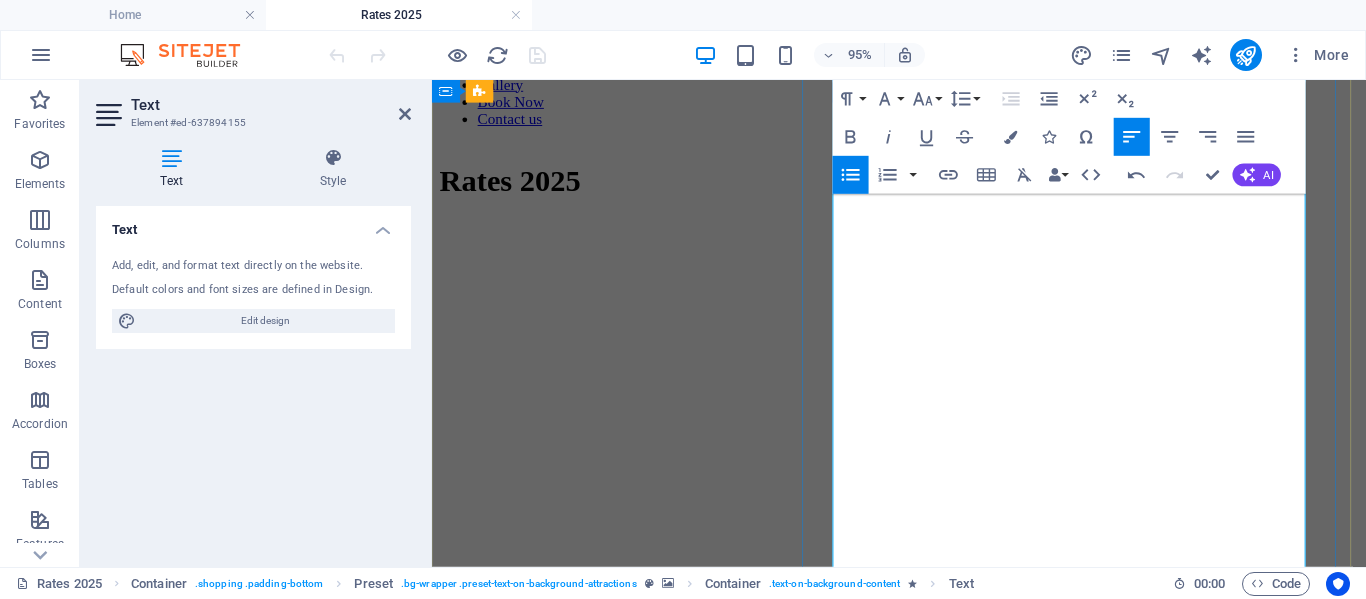 click on "03 [MONTH] - 7 [MONTH]: R1 500, miminum 3 nights" at bounding box center (943, 1849) 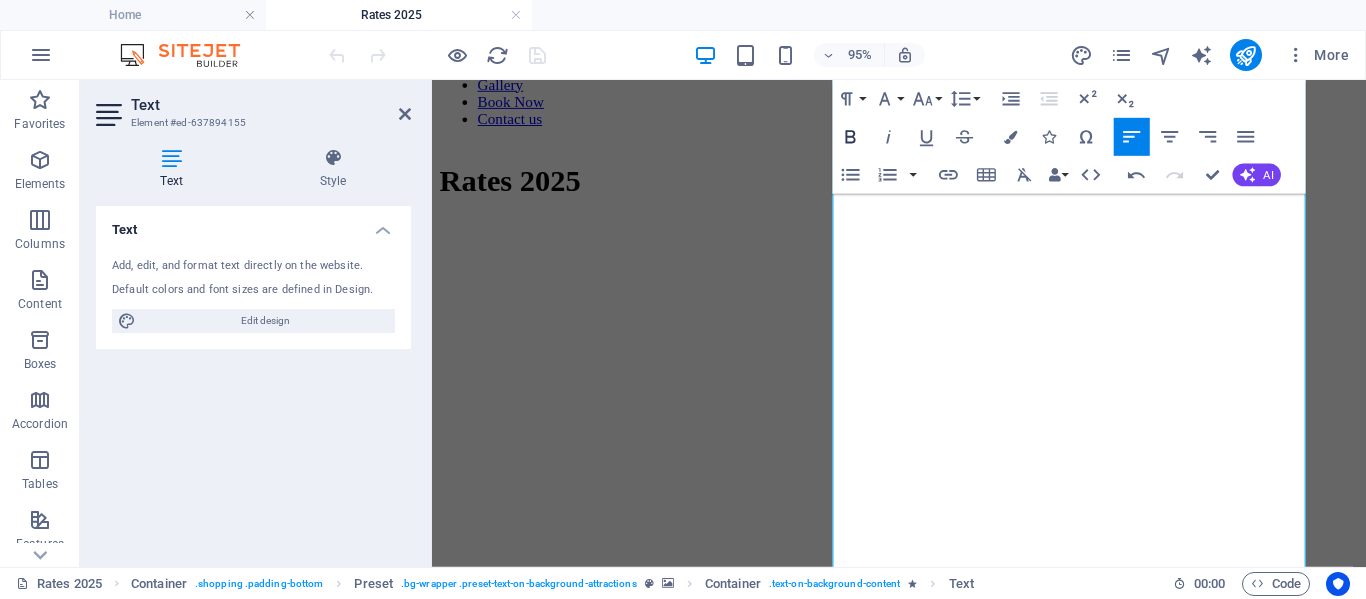 click 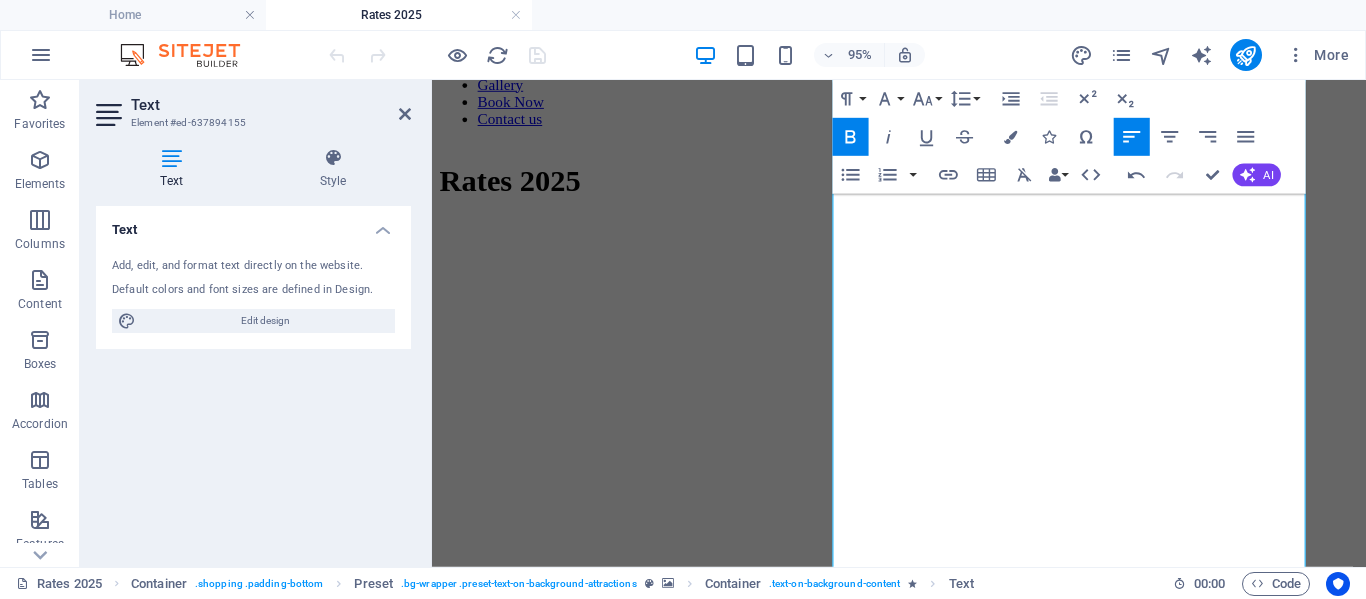 click 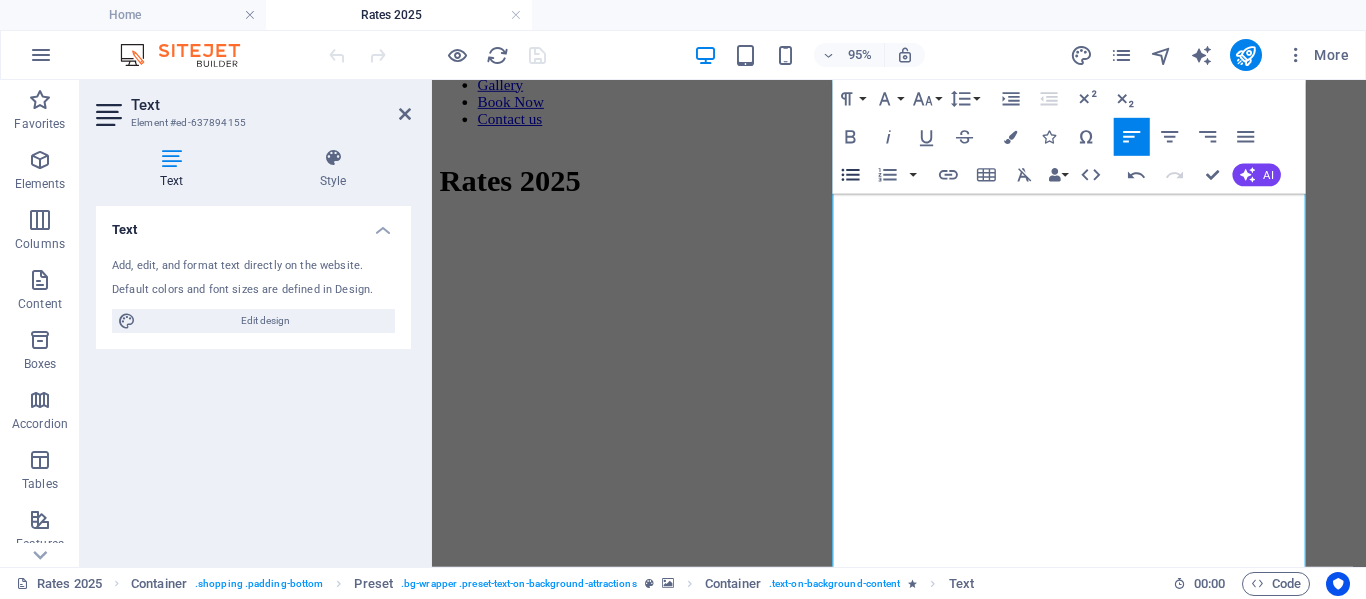 click 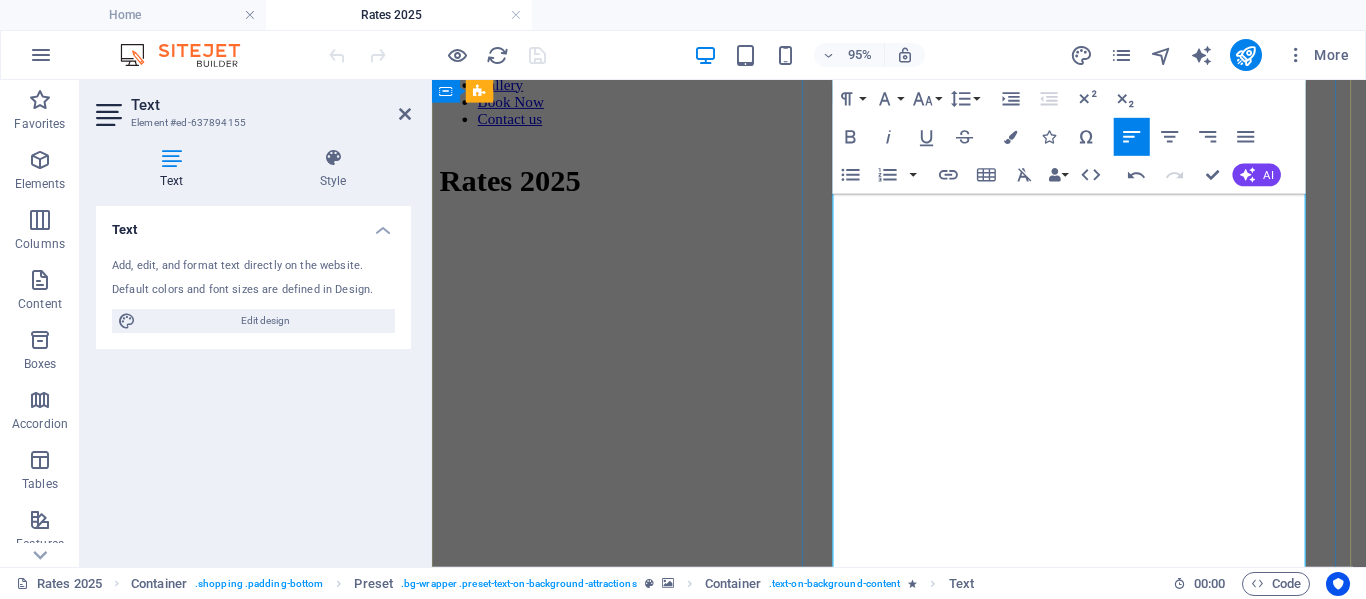 drag, startPoint x: 855, startPoint y: 566, endPoint x: 945, endPoint y: 568, distance: 90.02222 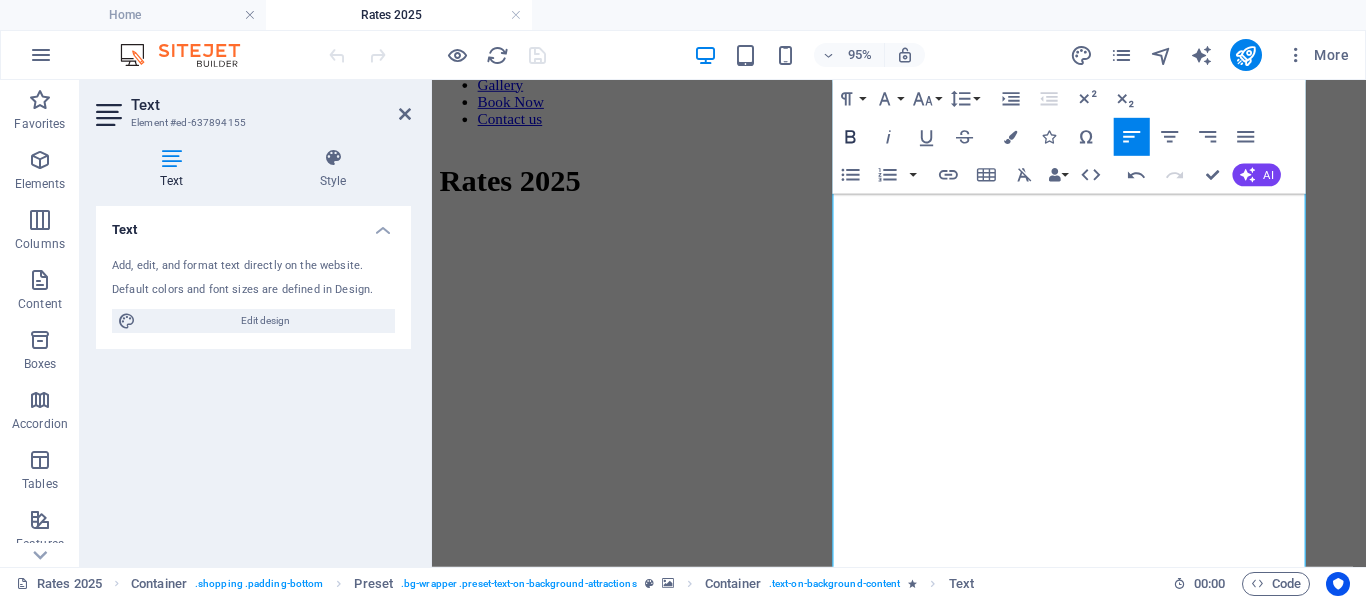 click 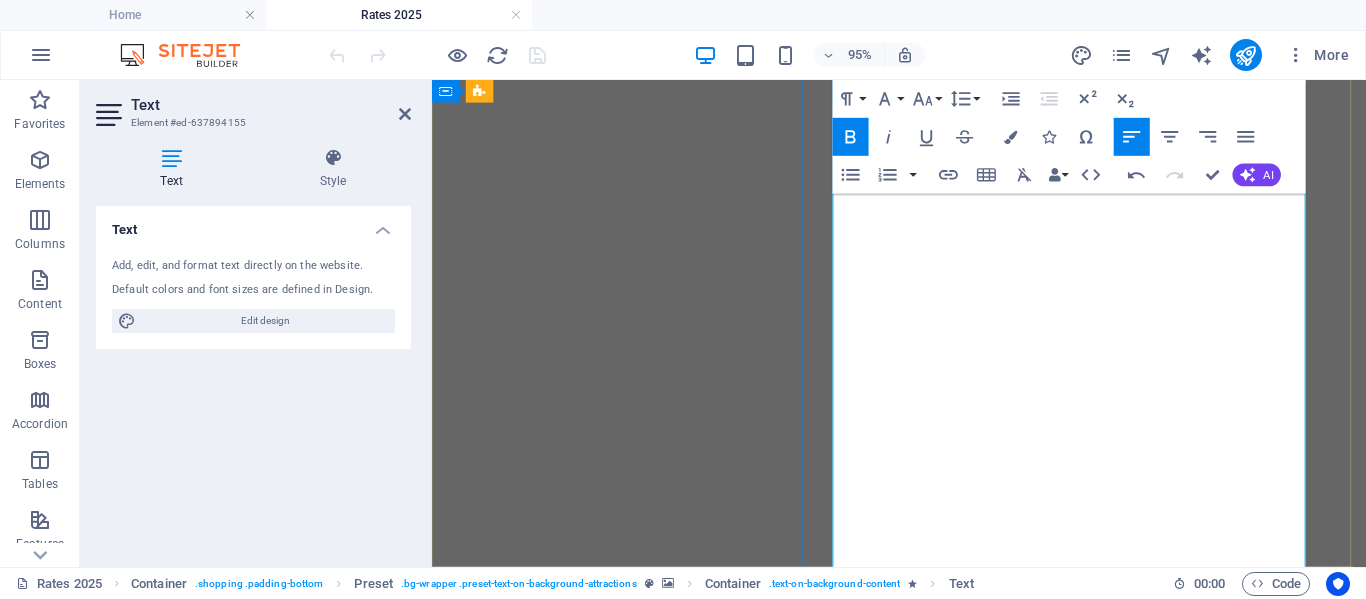scroll, scrollTop: 1332, scrollLeft: 0, axis: vertical 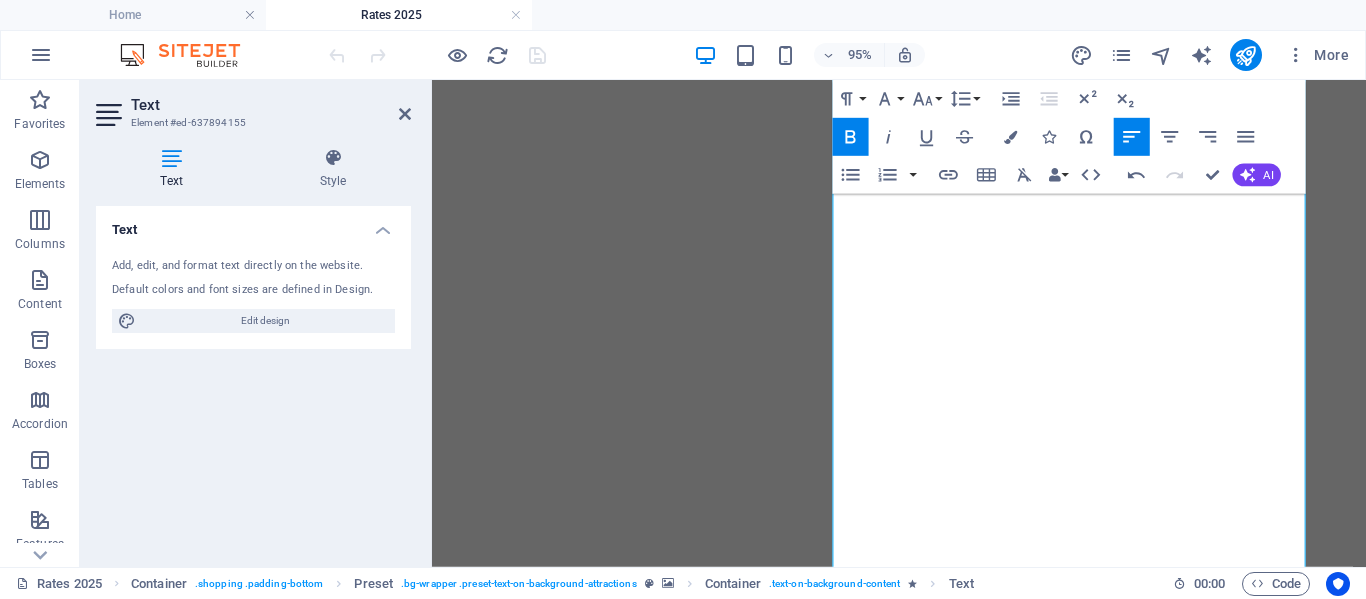 click 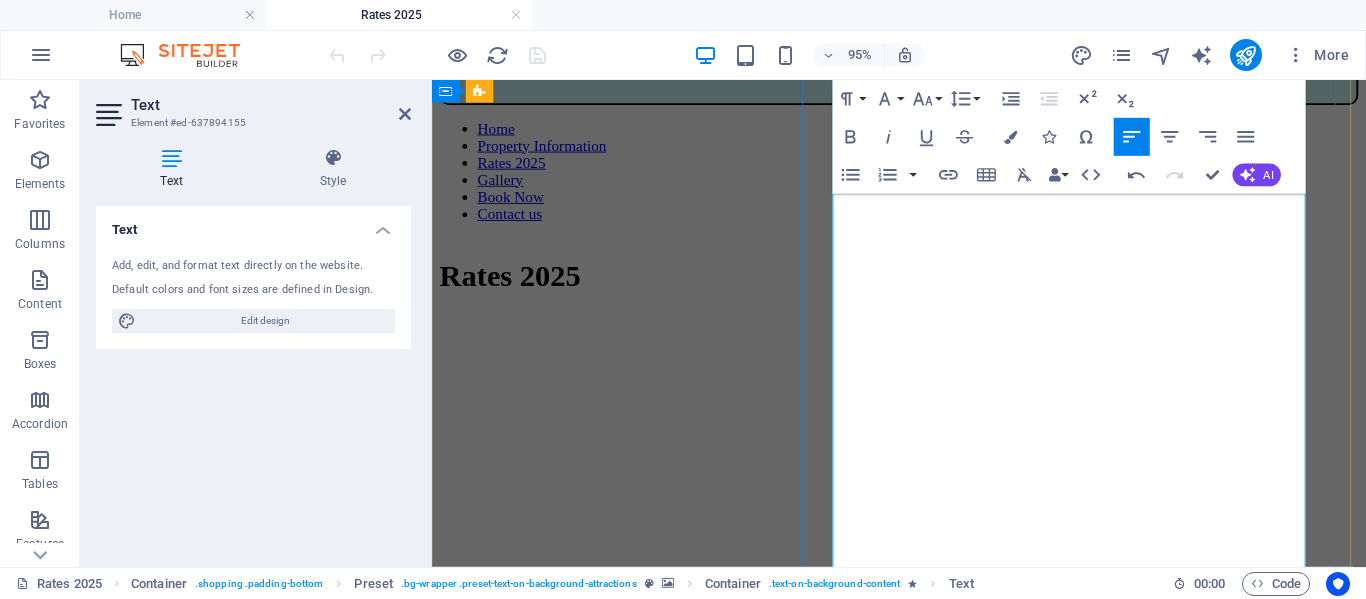 scroll, scrollTop: 1232, scrollLeft: 0, axis: vertical 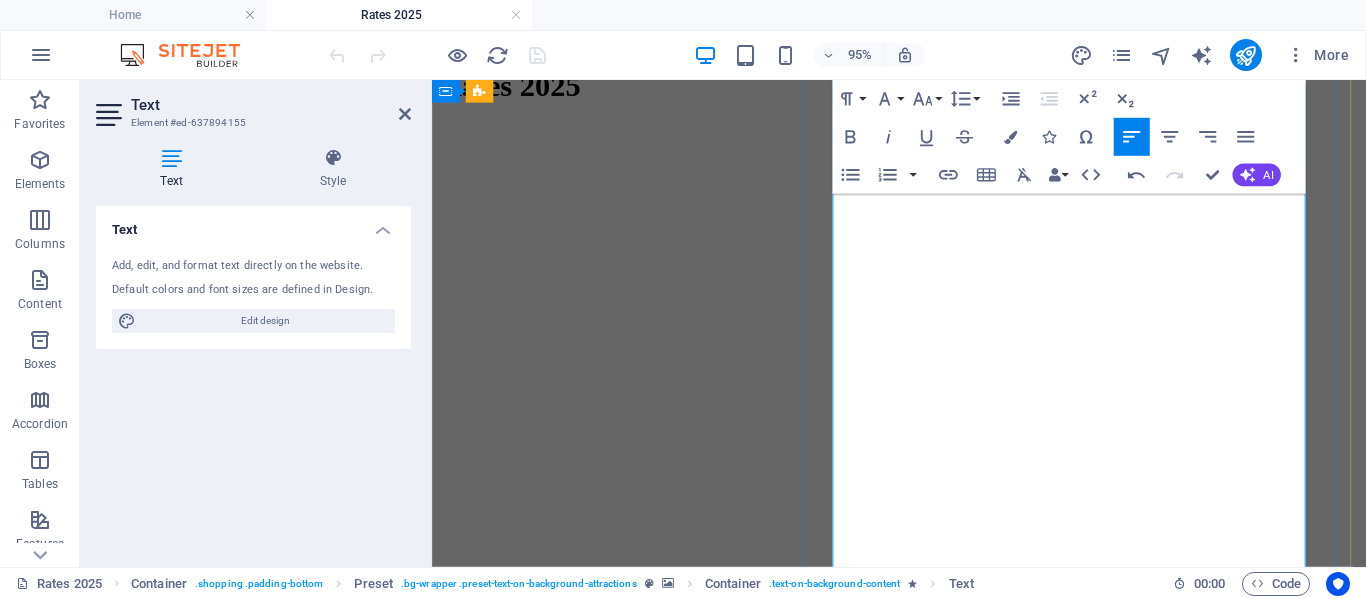 click on "MID SEASON (Winter school holidays)" at bounding box center [564, 2069] 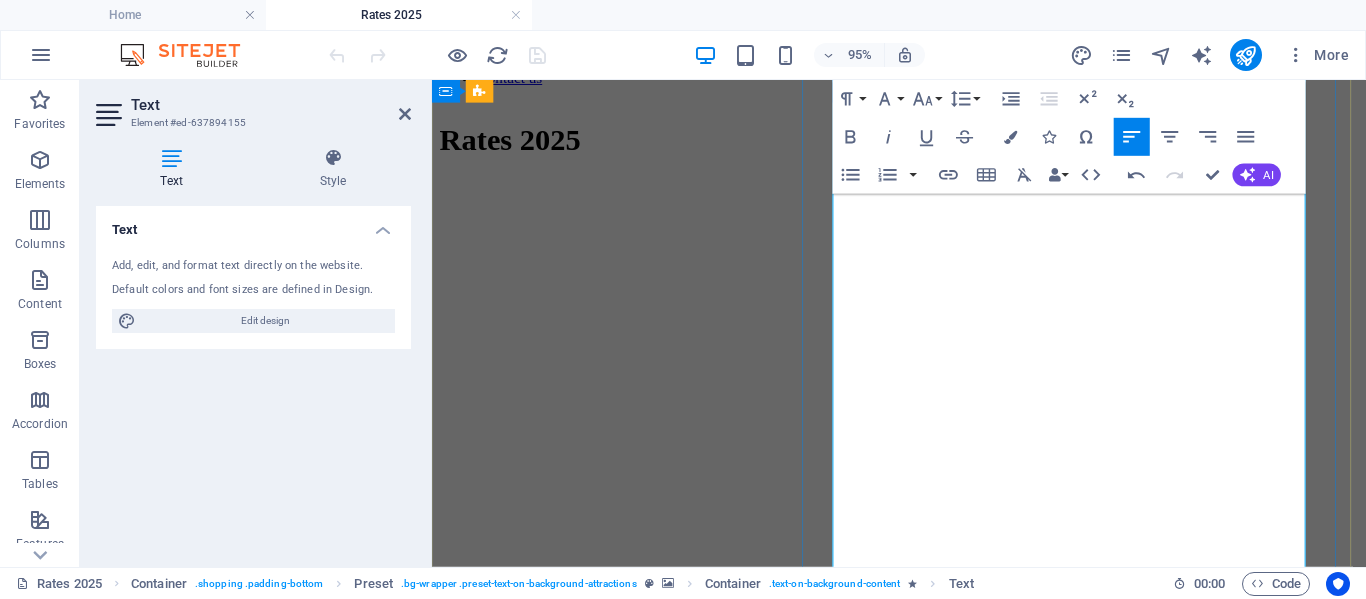scroll, scrollTop: 1432, scrollLeft: 0, axis: vertical 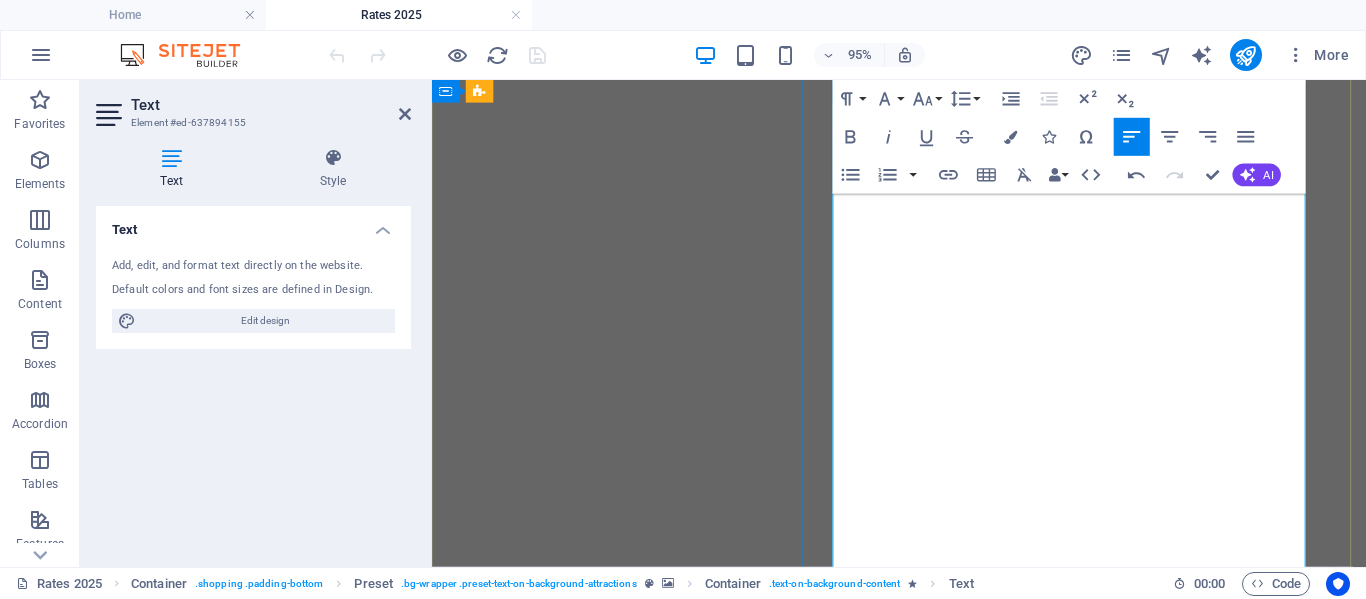 click on "MIDSEASON (Winter school holiday)" at bounding box center [561, 1869] 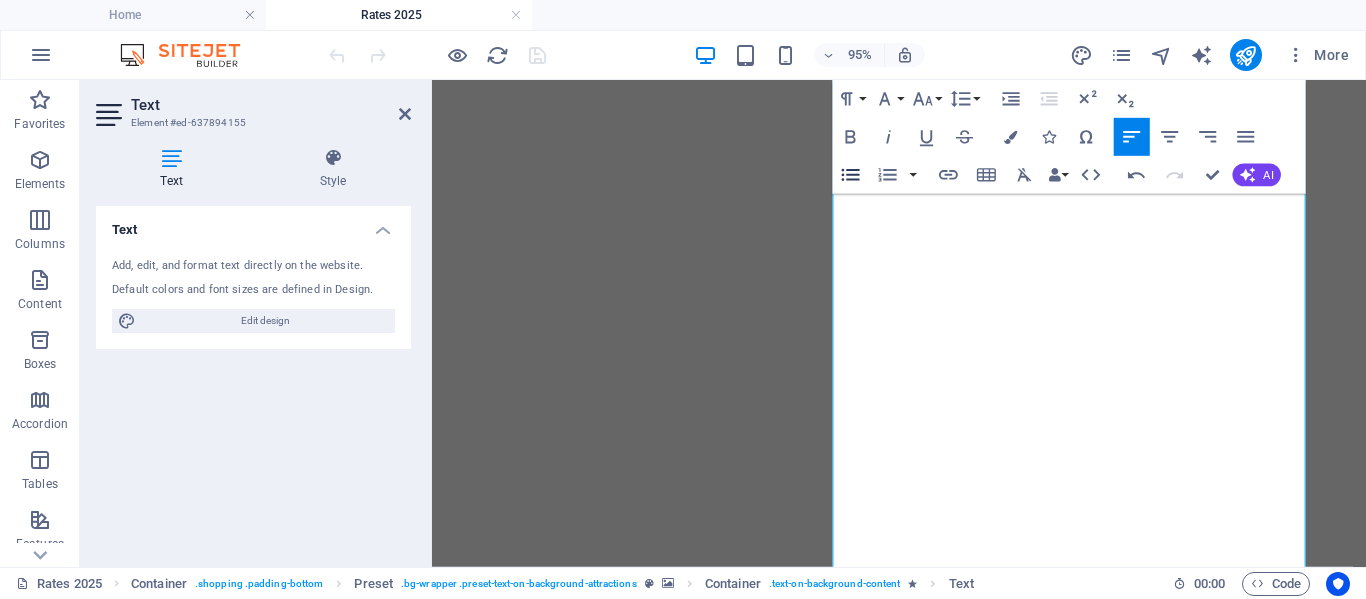 click 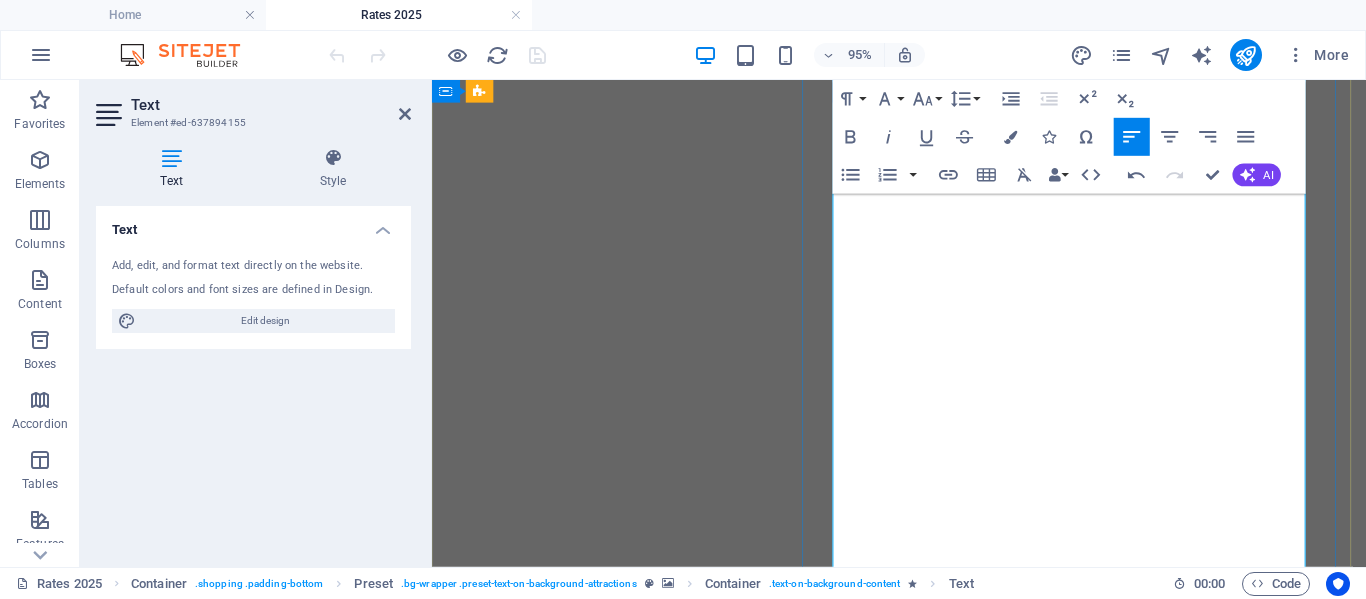 drag, startPoint x: 855, startPoint y: 339, endPoint x: 949, endPoint y: 341, distance: 94.02127 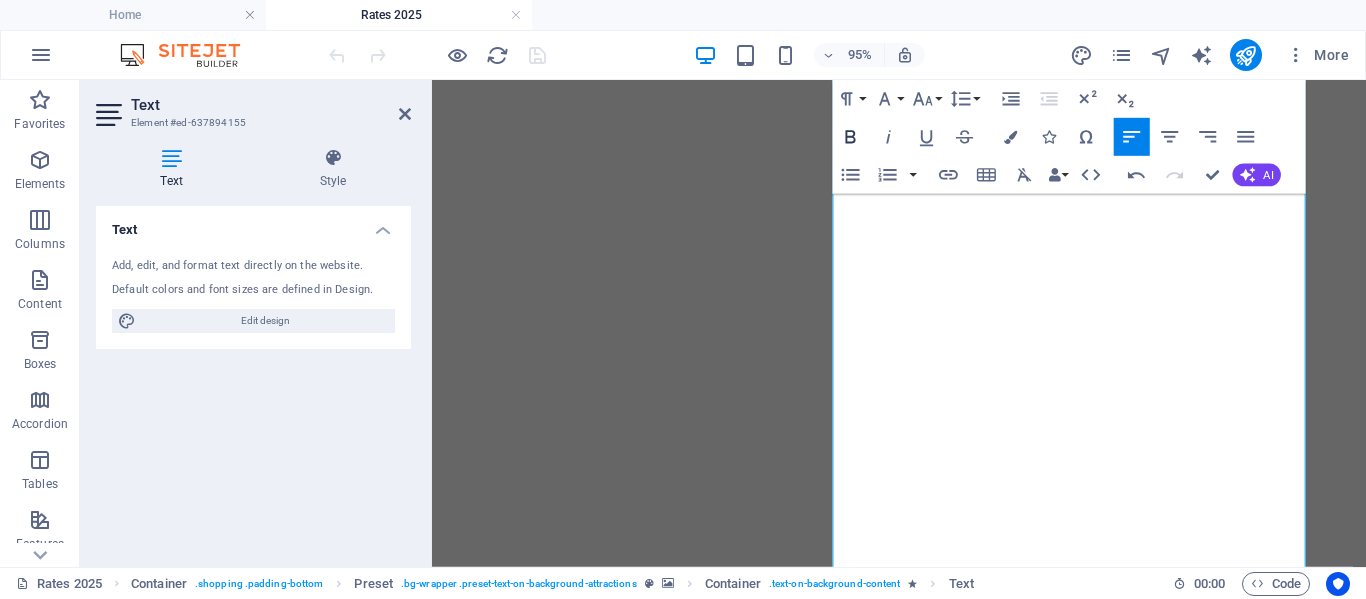 click 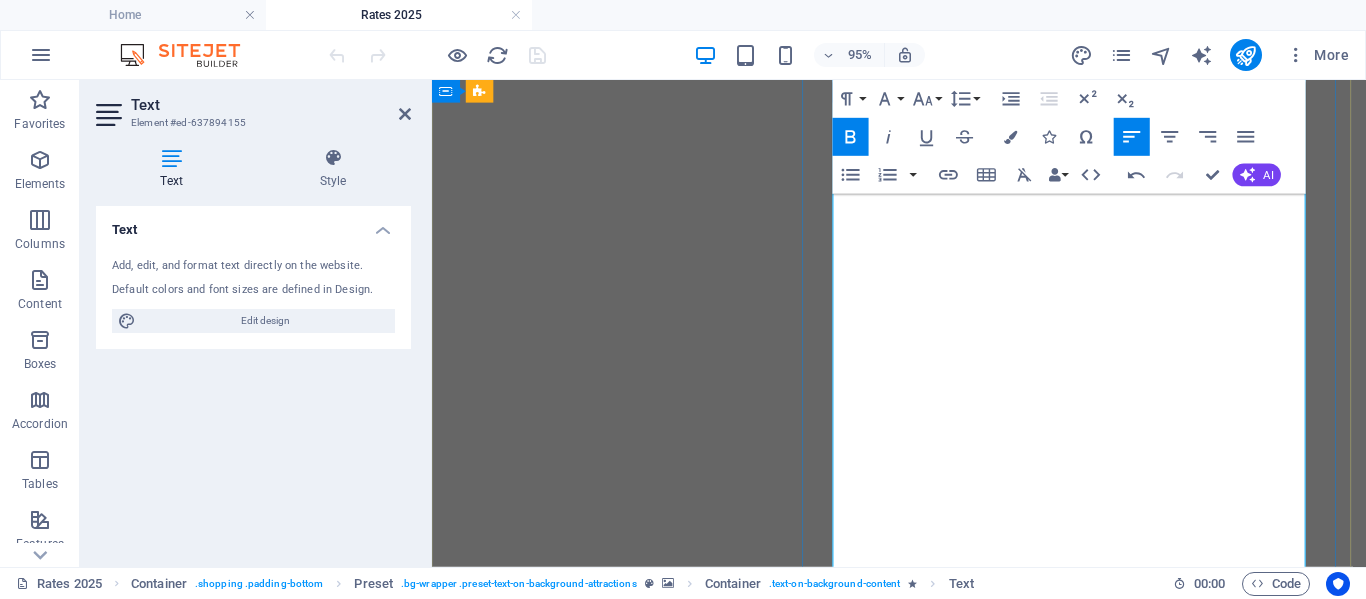 click on "LOW SEASON" at bounding box center (923, 2007) 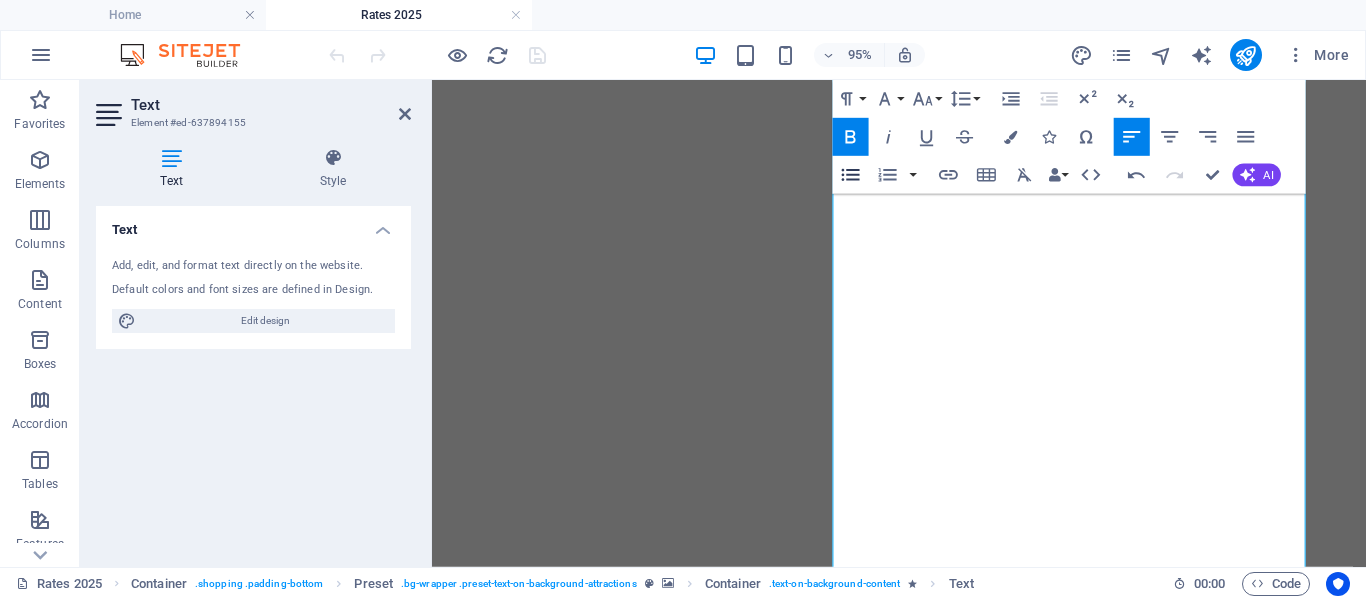 click 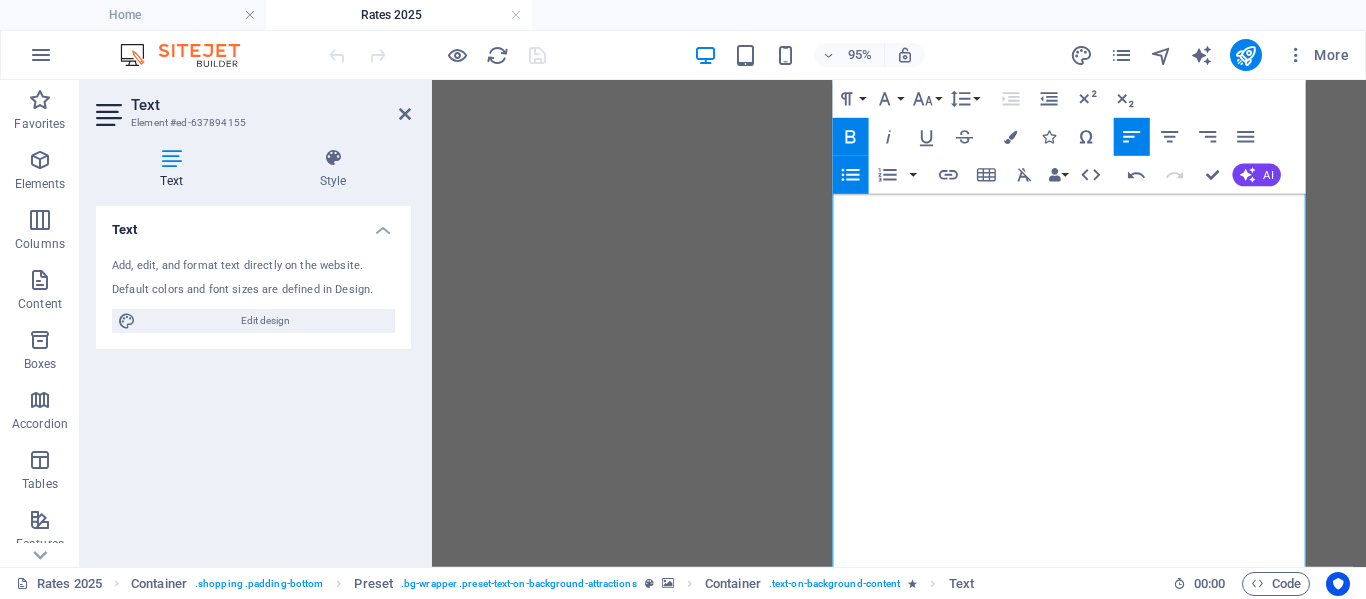click 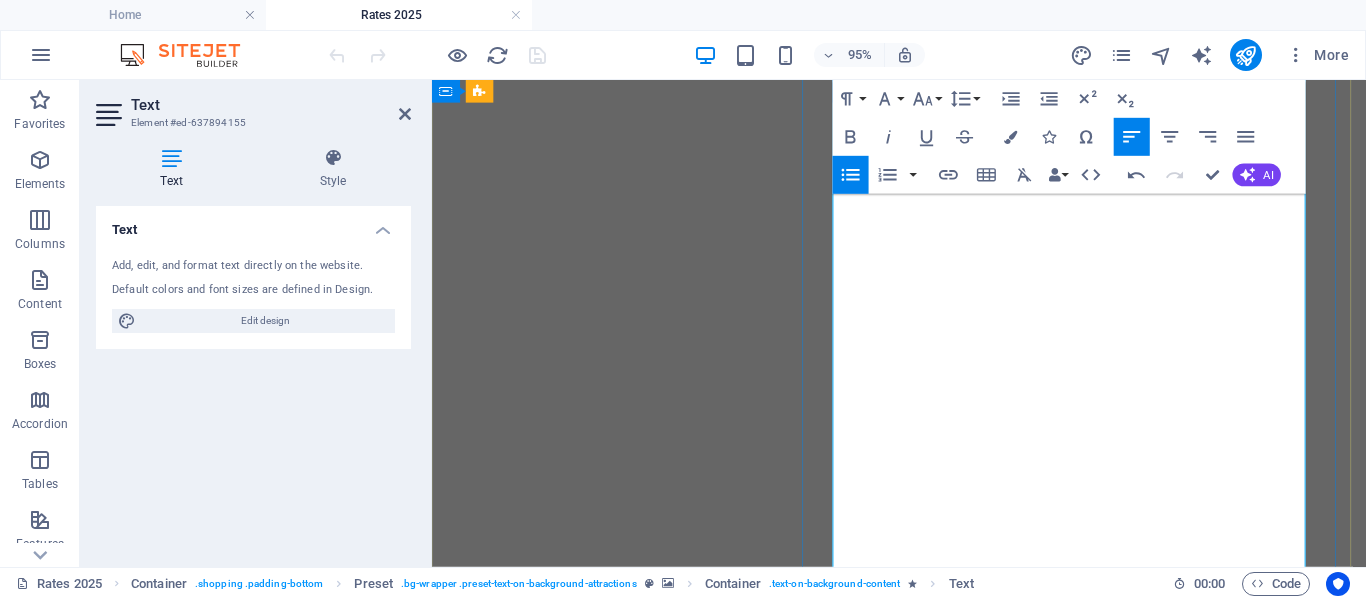 click on "7 [MONTH] - 10 [MONTH]" at bounding box center (564, 2083) 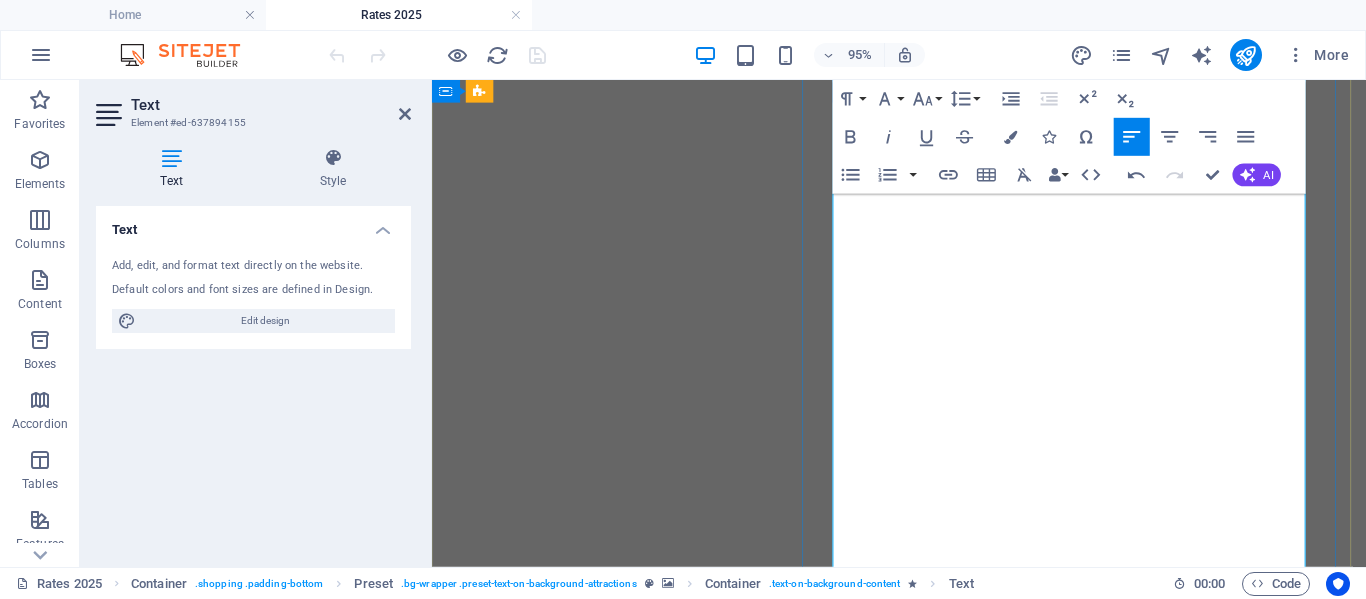 drag, startPoint x: 854, startPoint y: 437, endPoint x: 946, endPoint y: 435, distance: 92.021736 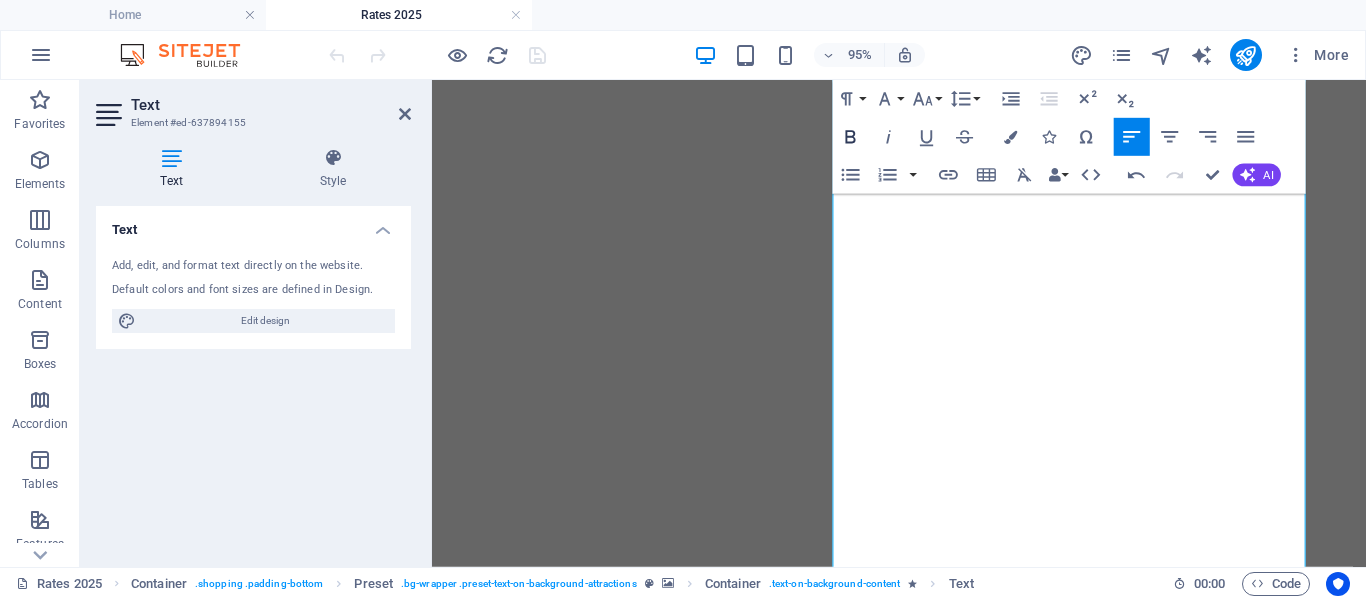 click 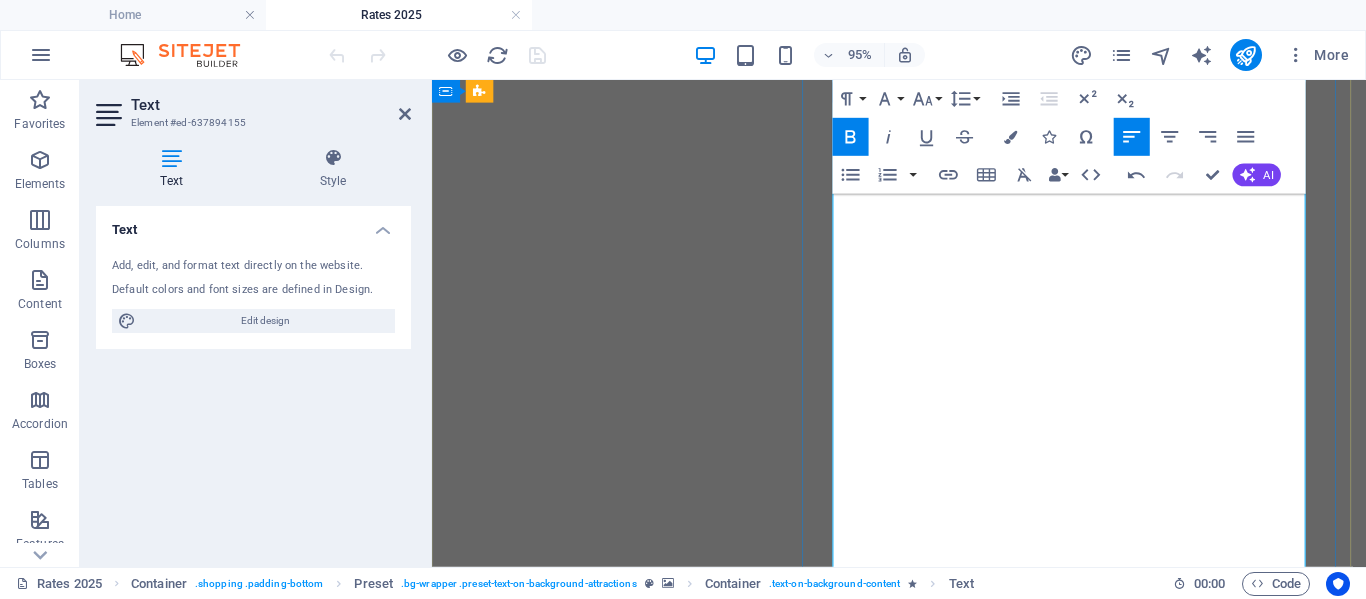 click on "​MID SEASON  (Spring holiday)" at bounding box center (923, 2187) 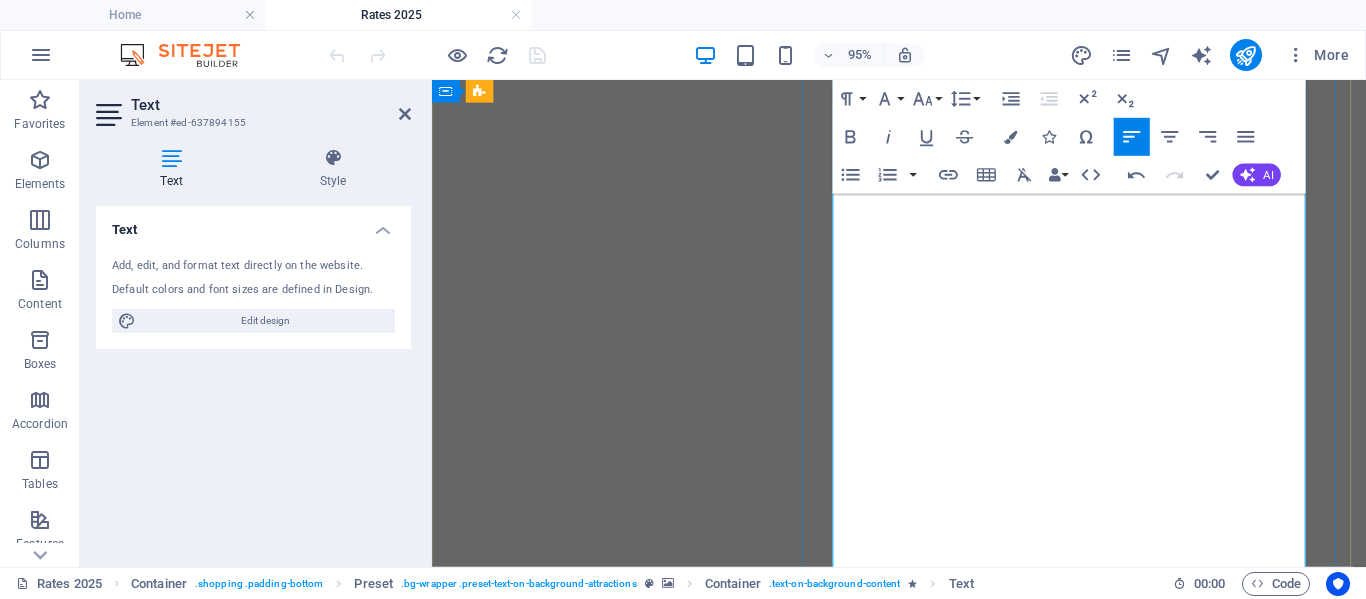 drag, startPoint x: 854, startPoint y: 507, endPoint x: 953, endPoint y: 510, distance: 99.04544 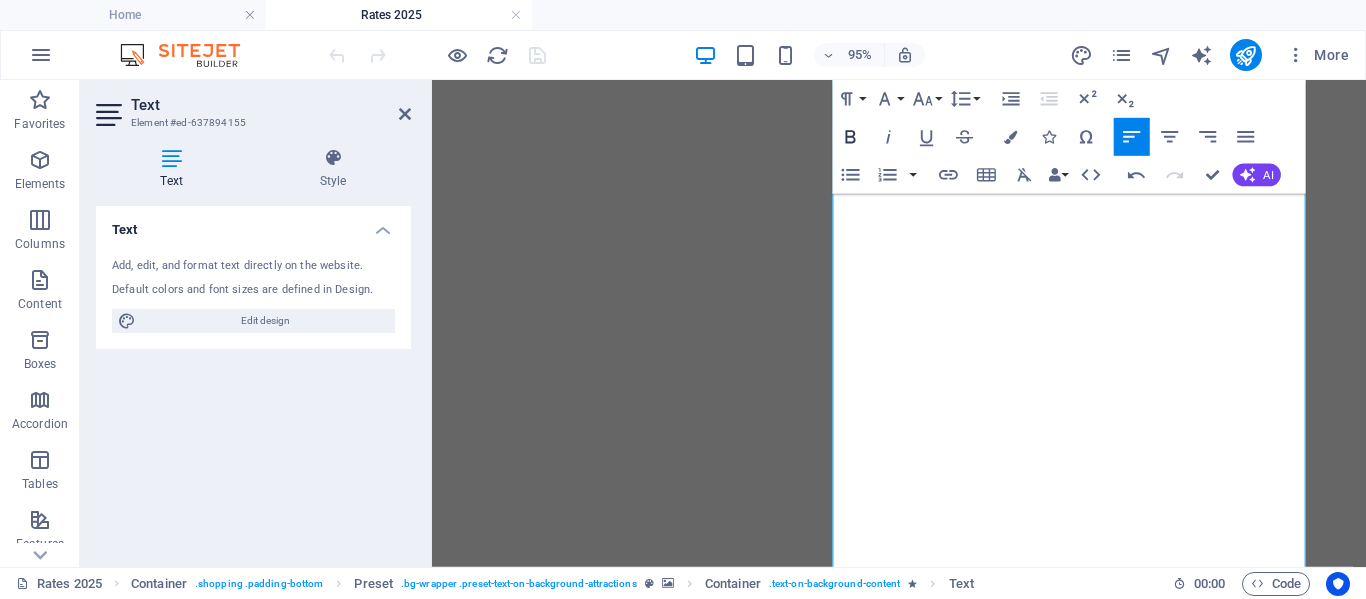 drag, startPoint x: 850, startPoint y: 133, endPoint x: 562, endPoint y: 417, distance: 404.47498 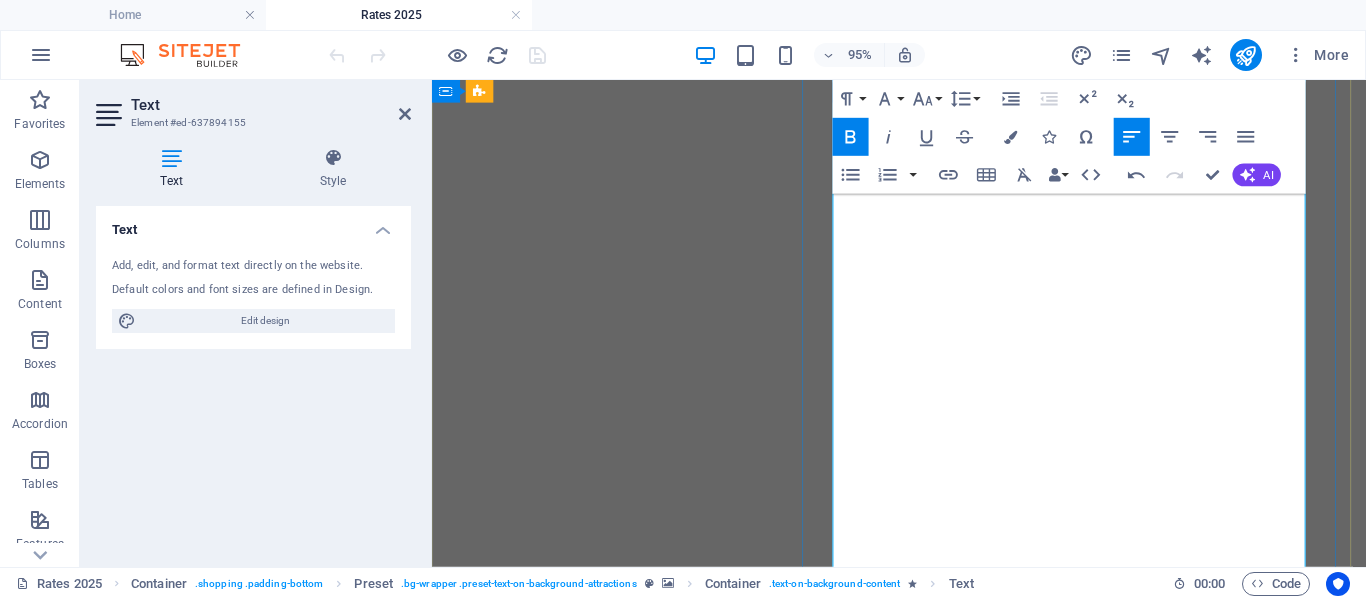 click on "LOW SEASON" at bounding box center (923, 2325) 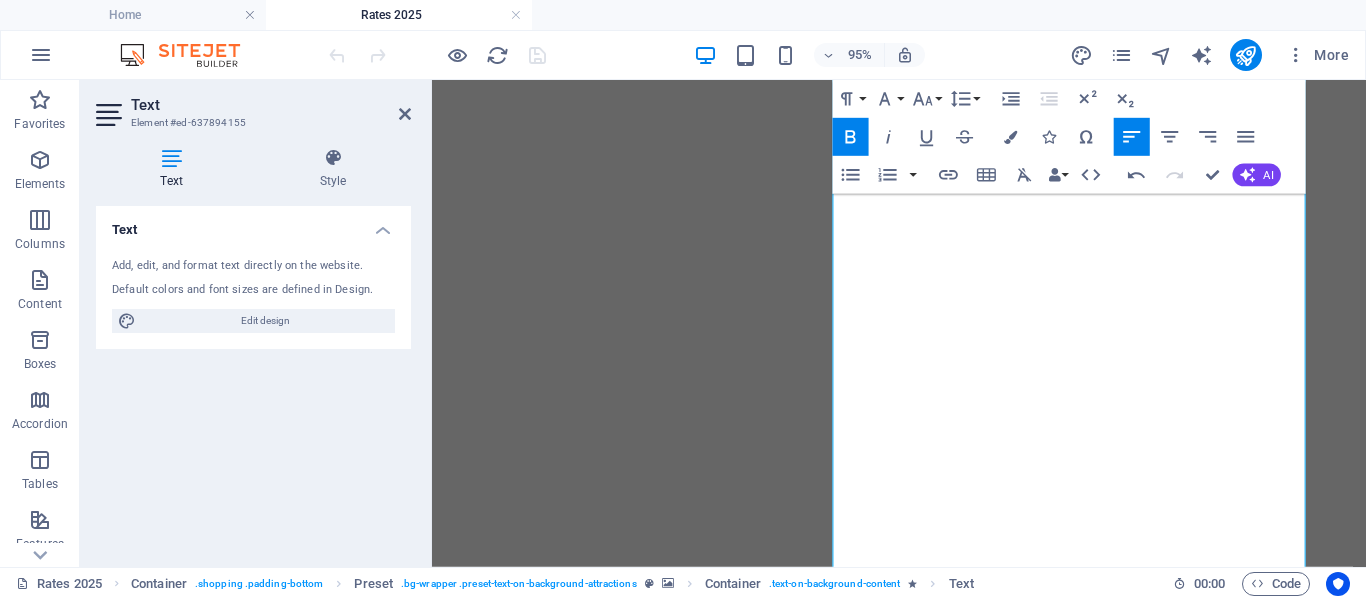 click 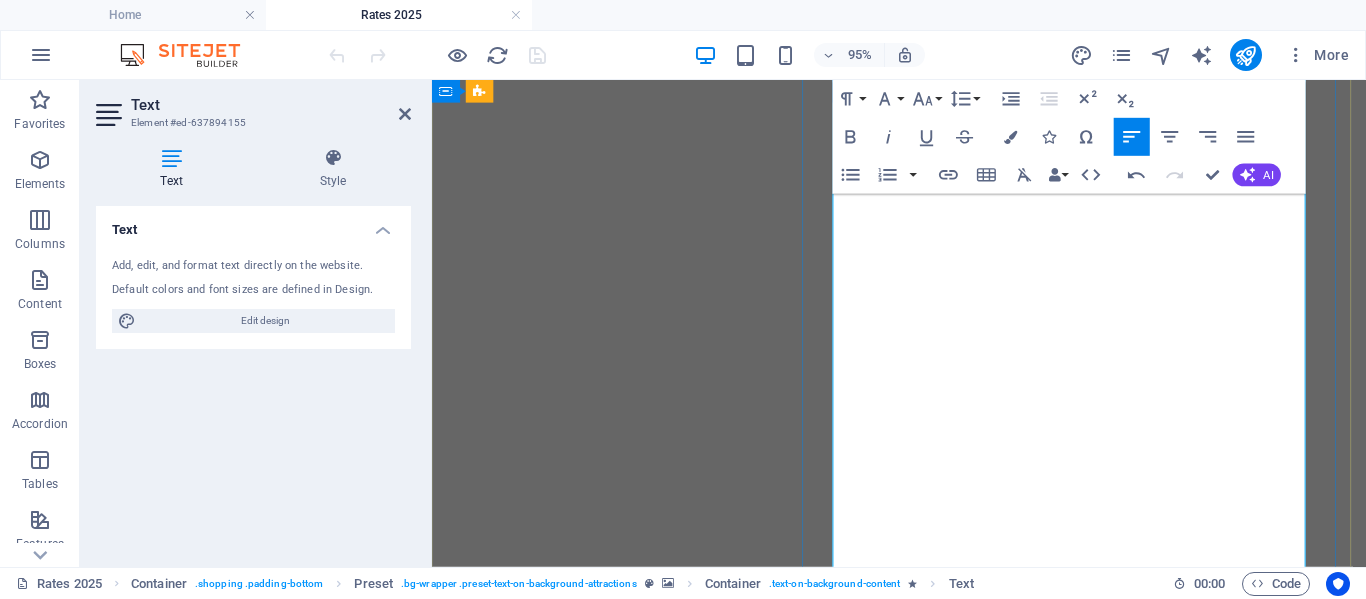 scroll, scrollTop: 1632, scrollLeft: 0, axis: vertical 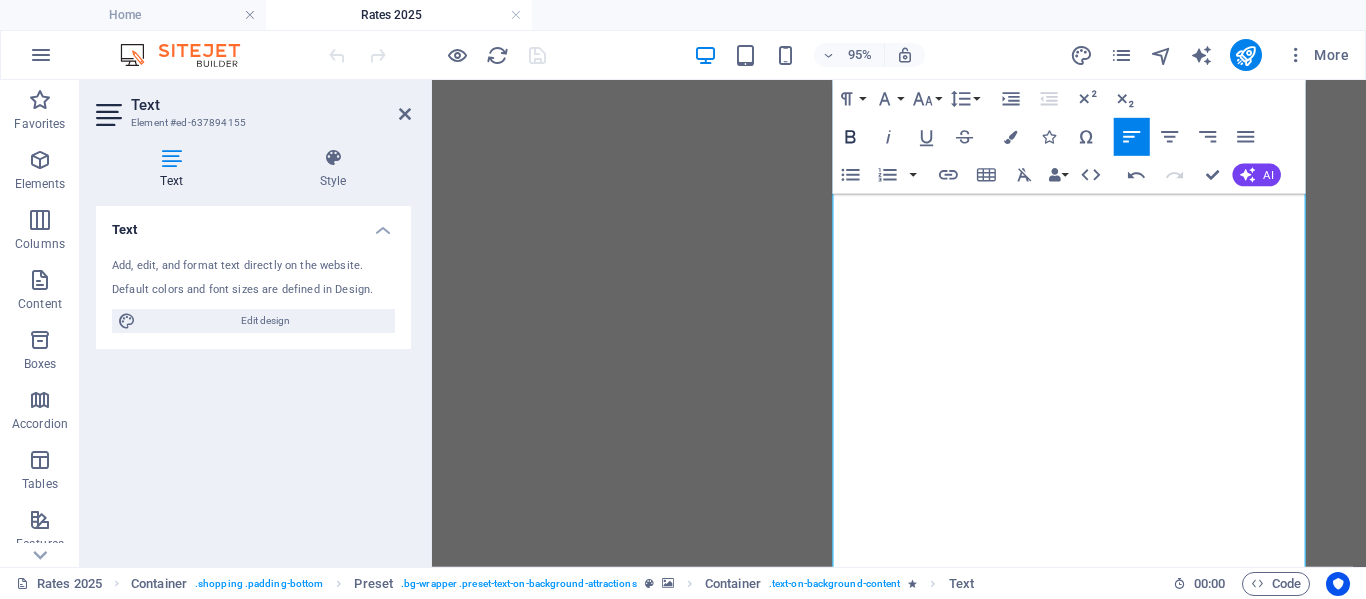 click 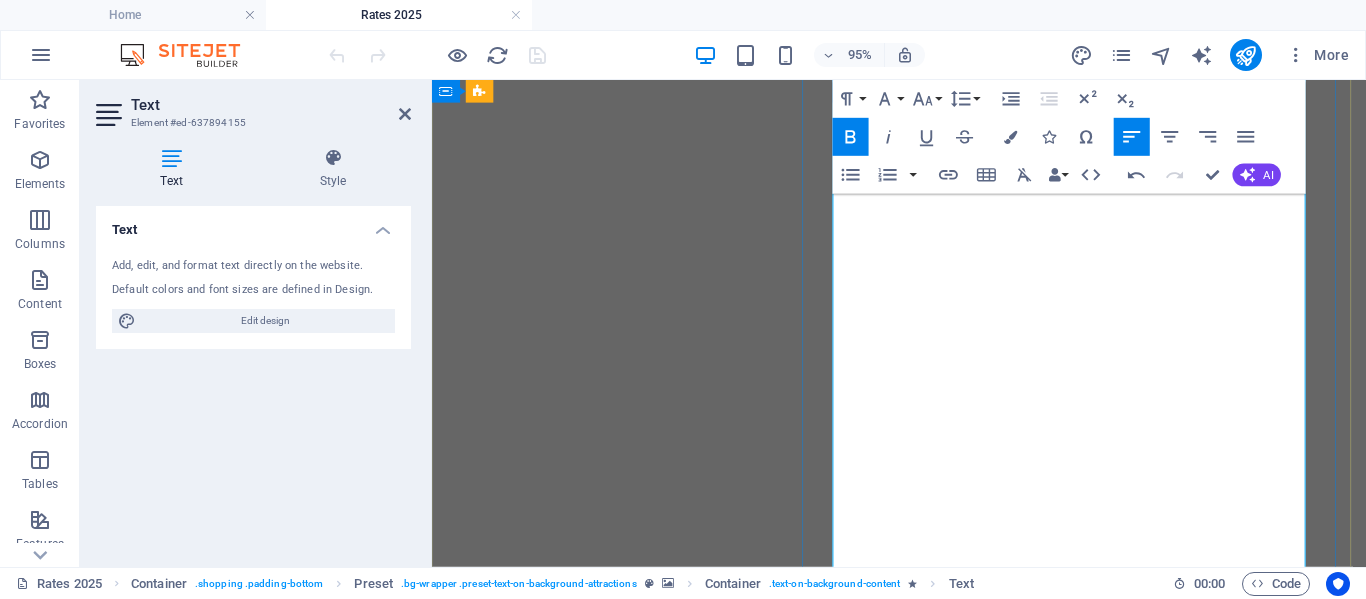 click on "PEAK SEASON  (Summer holiday)" at bounding box center (923, 2263) 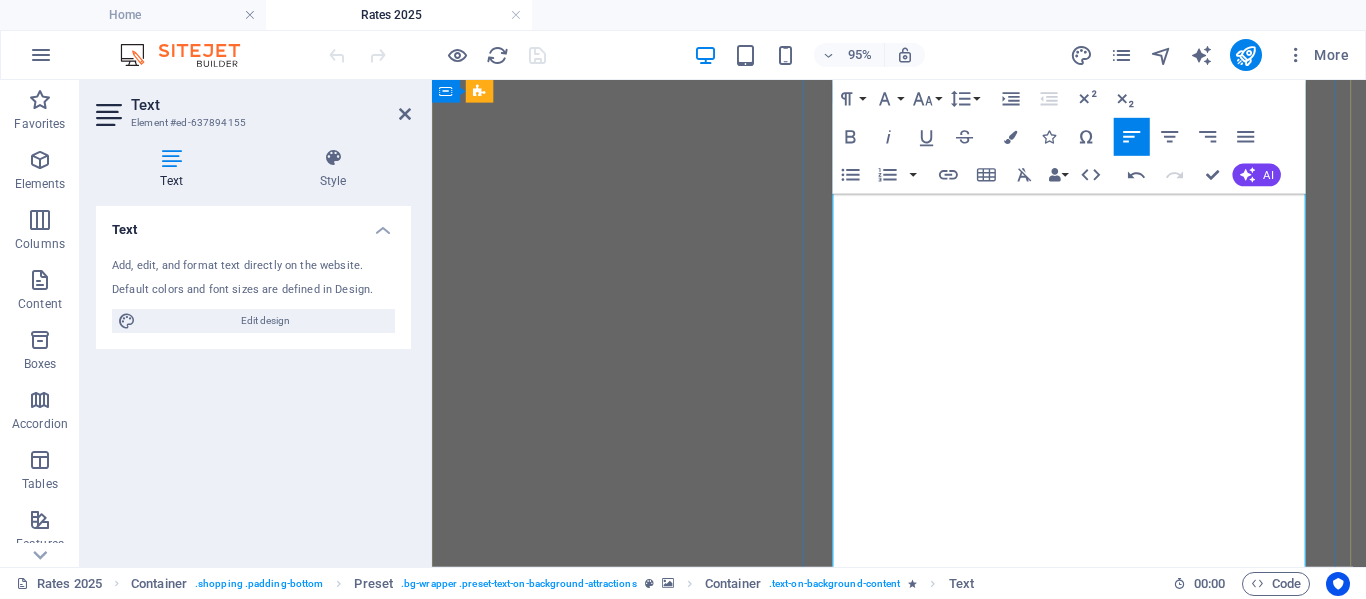 scroll, scrollTop: 1732, scrollLeft: 0, axis: vertical 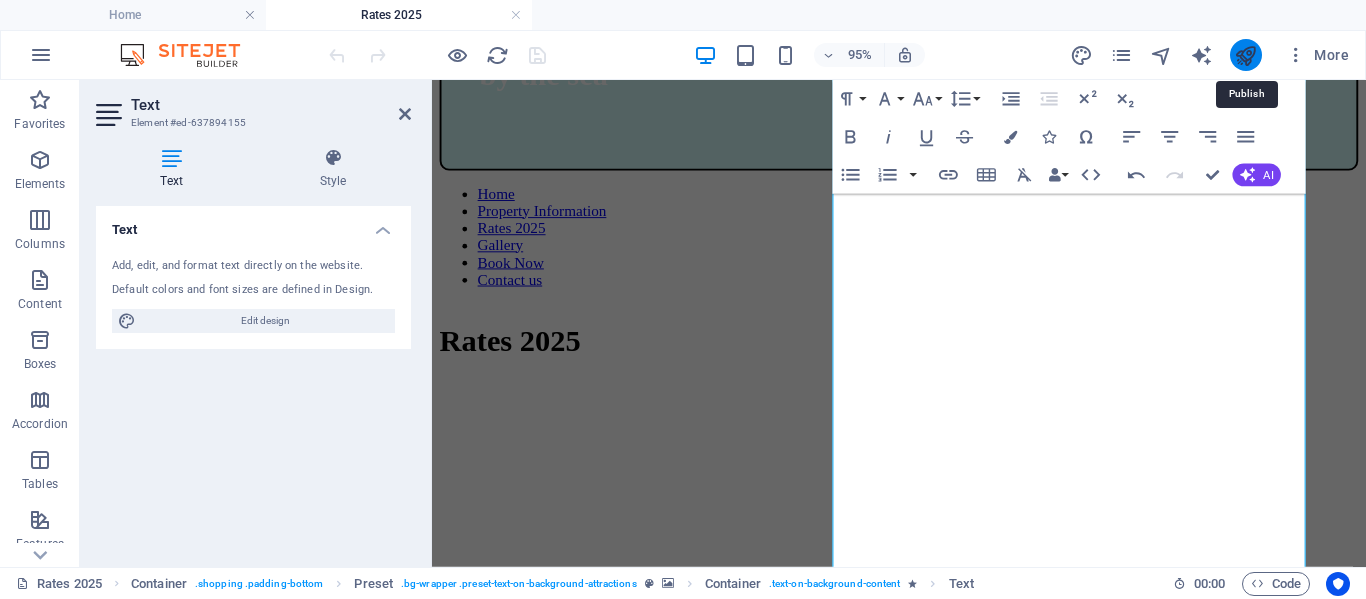 click at bounding box center (1245, 55) 